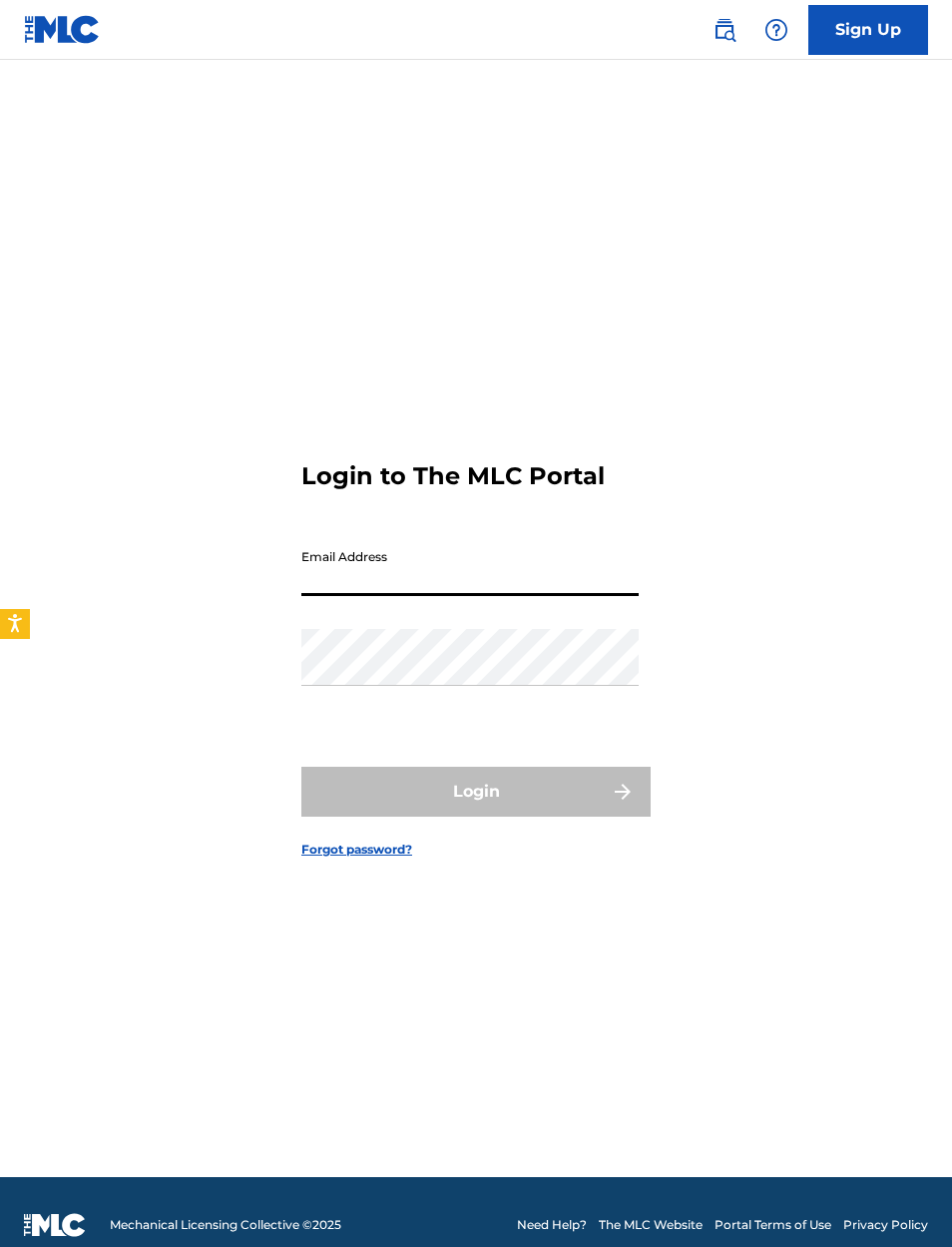 scroll, scrollTop: 0, scrollLeft: 0, axis: both 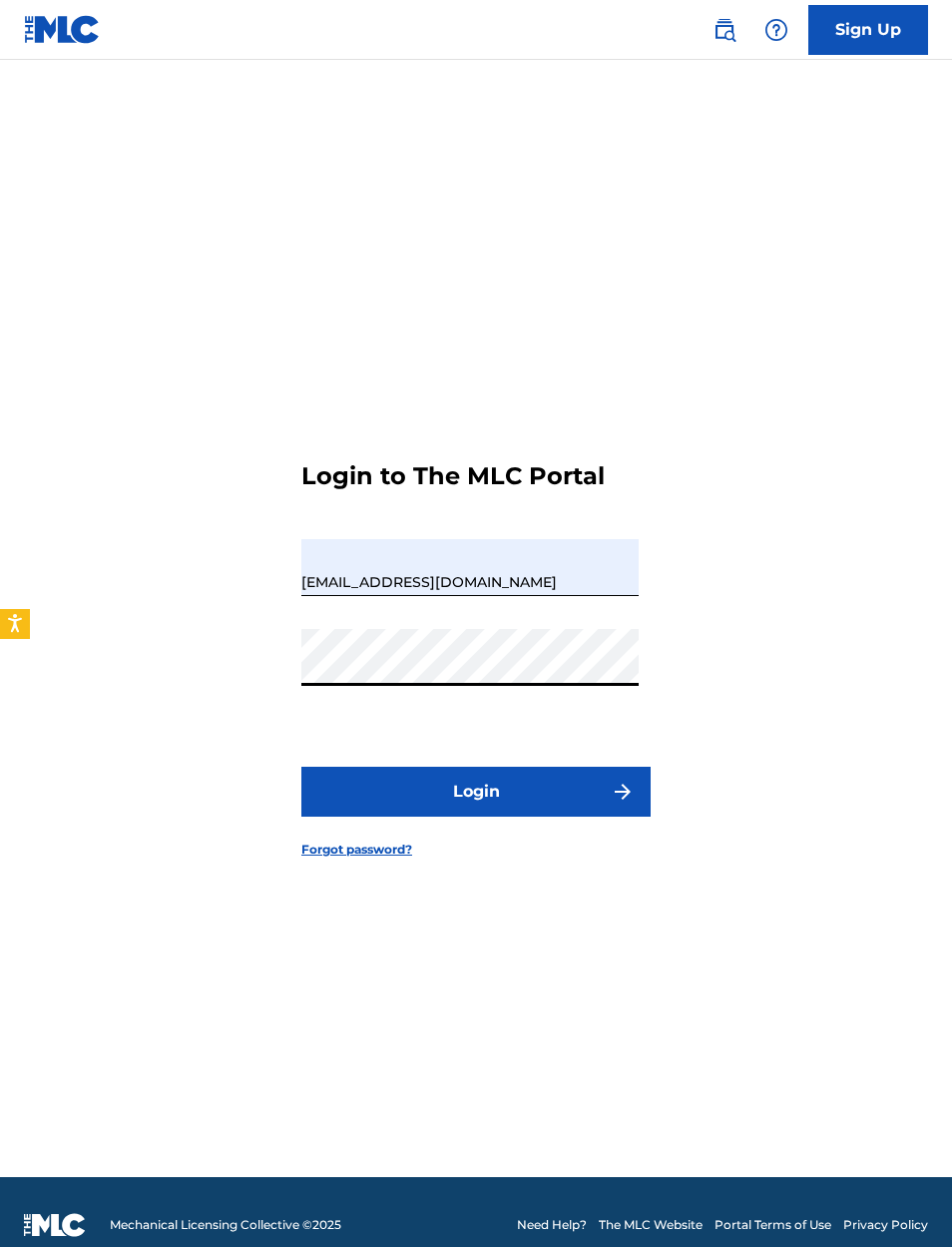 click on "Login" at bounding box center (476, 792) 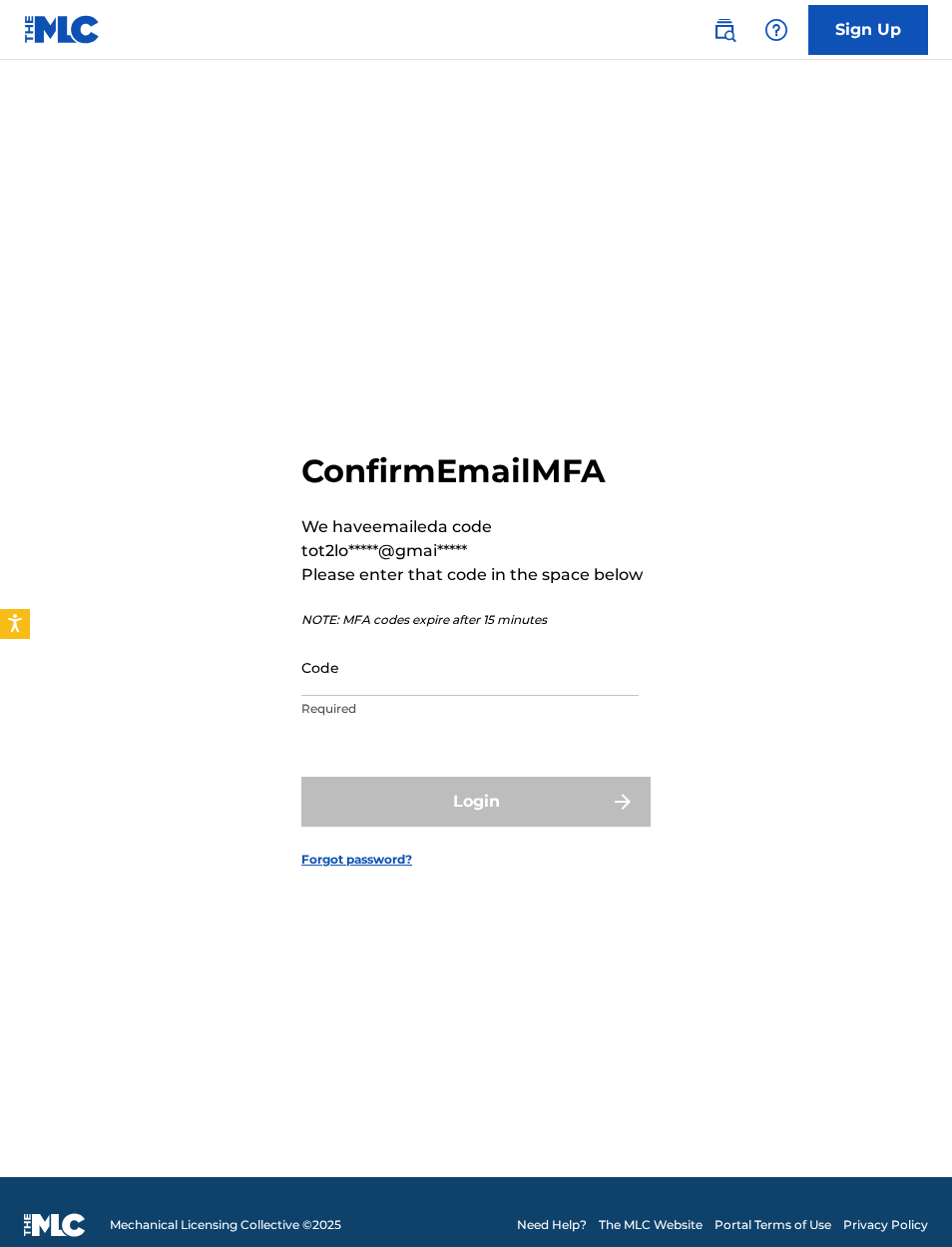 scroll, scrollTop: 106, scrollLeft: 0, axis: vertical 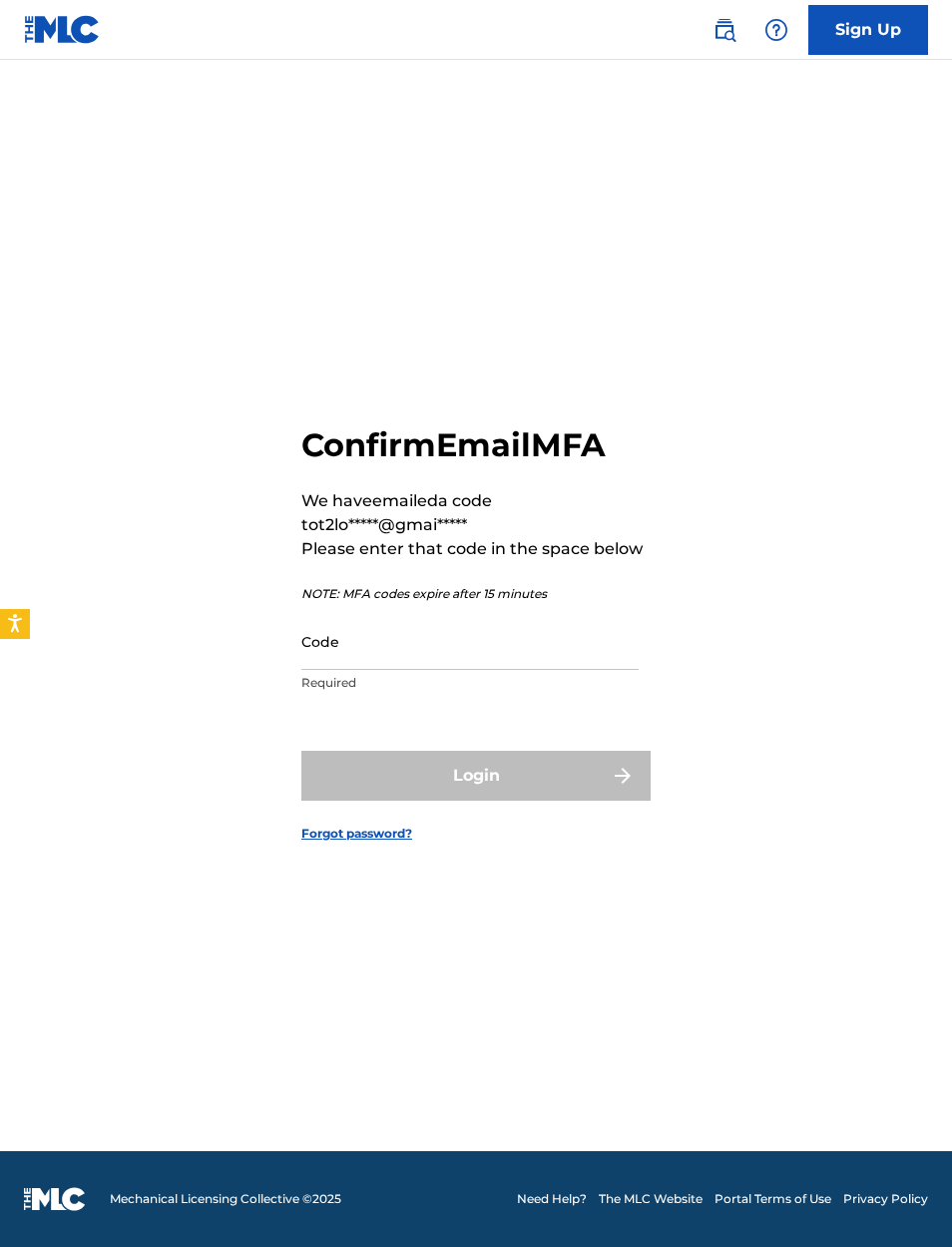 click on "Code" at bounding box center [470, 641] 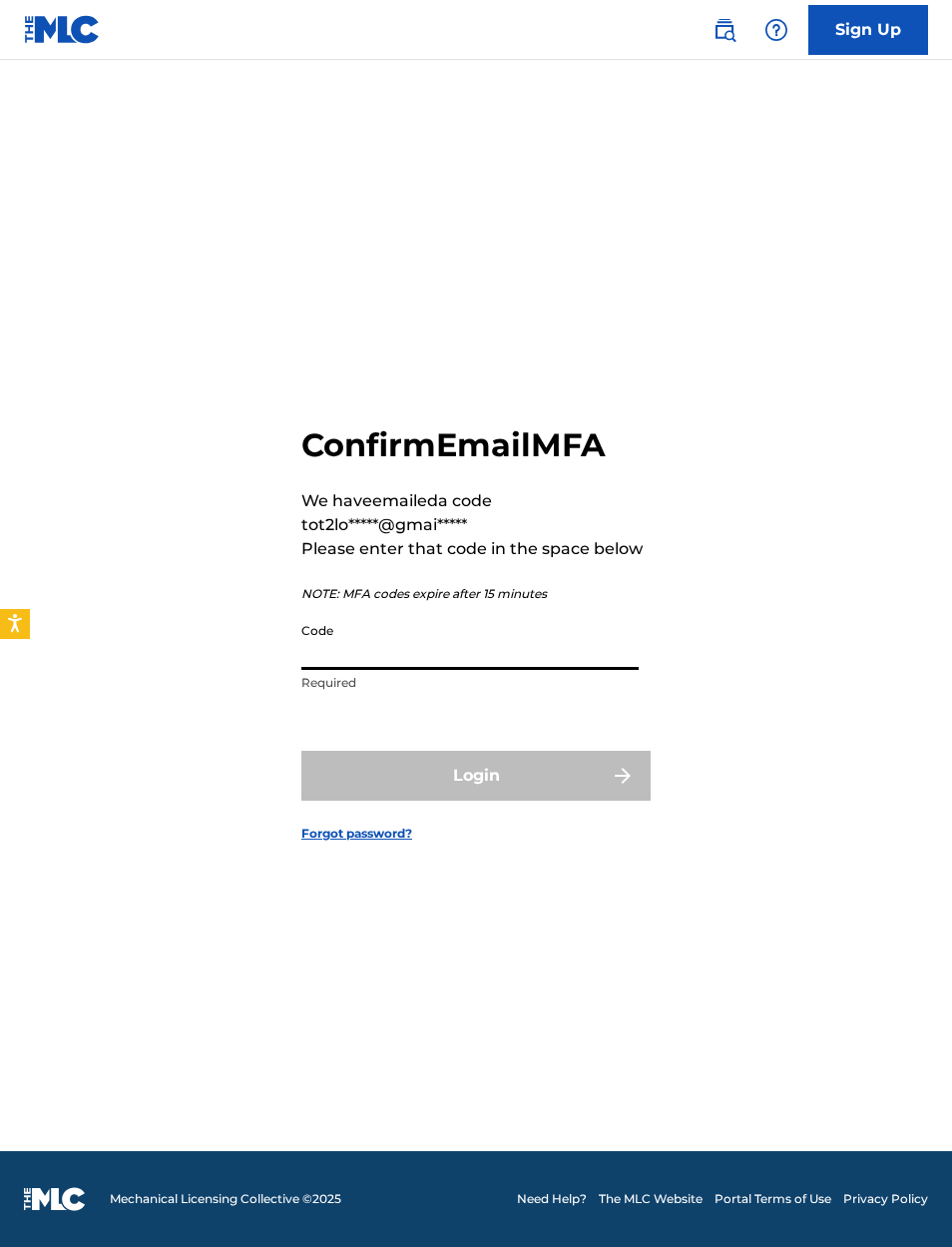 paste on "218696" 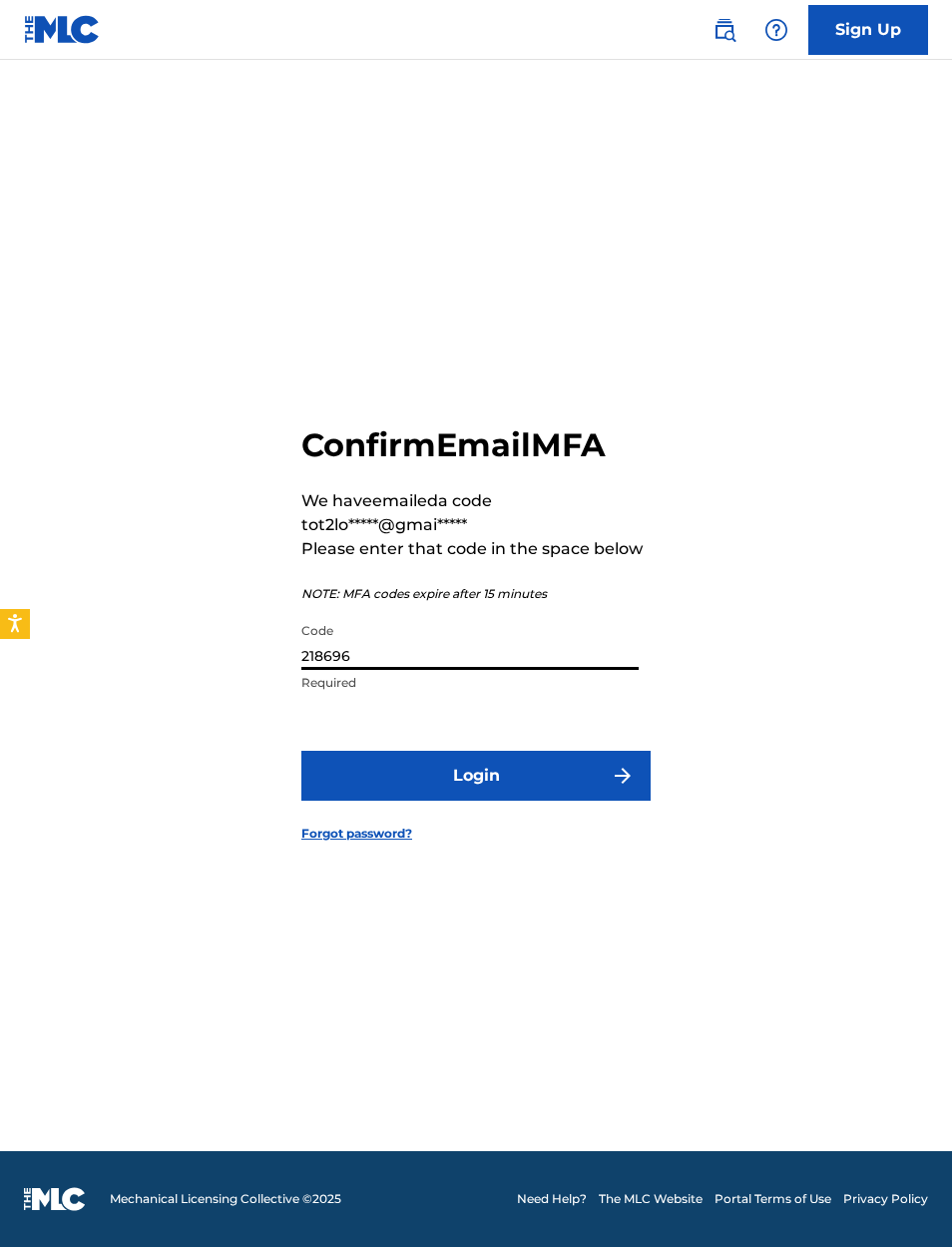 type on "218696" 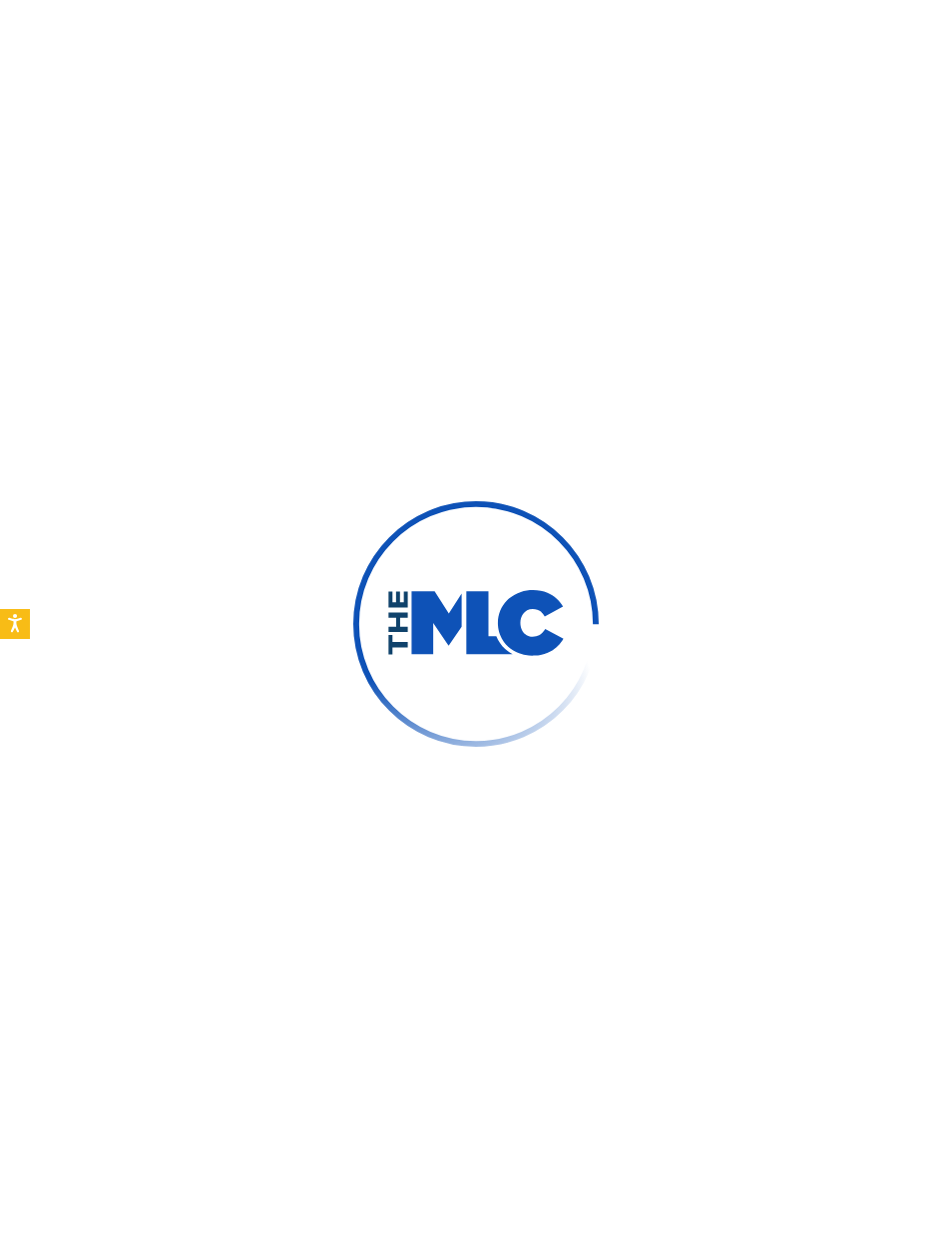 scroll, scrollTop: 0, scrollLeft: 0, axis: both 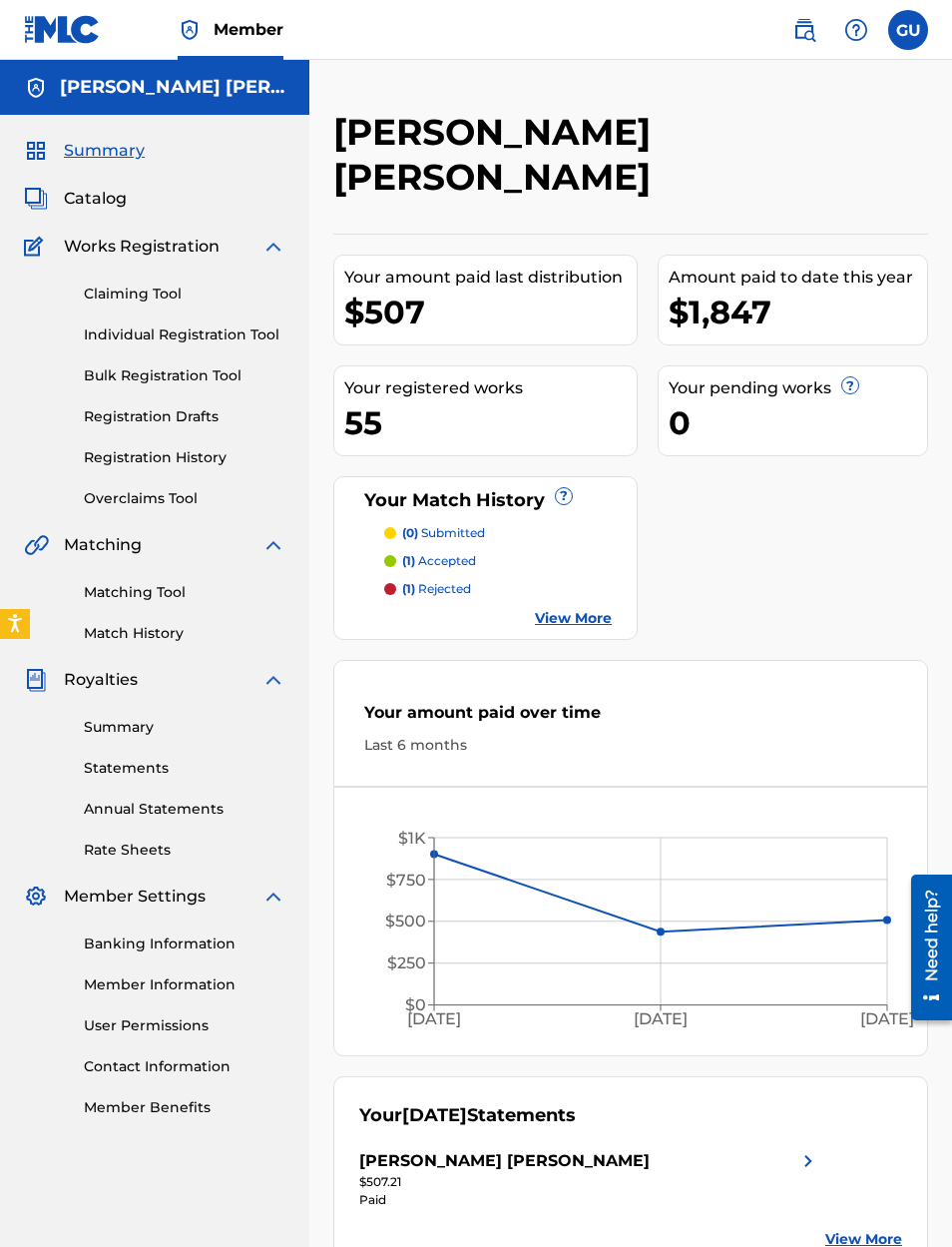 click on "Catalog" at bounding box center [95, 199] 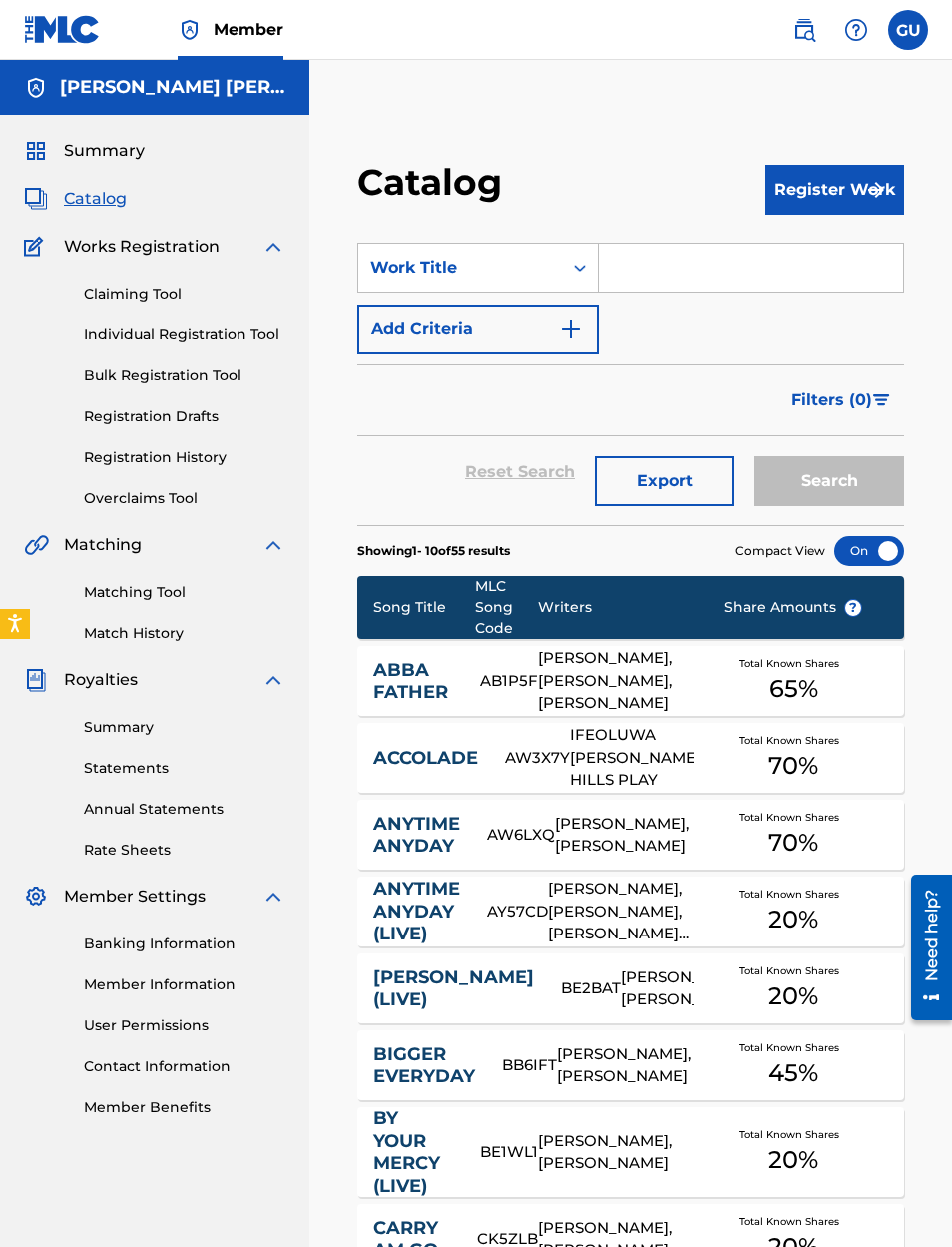 click on "Catalog" at bounding box center [95, 199] 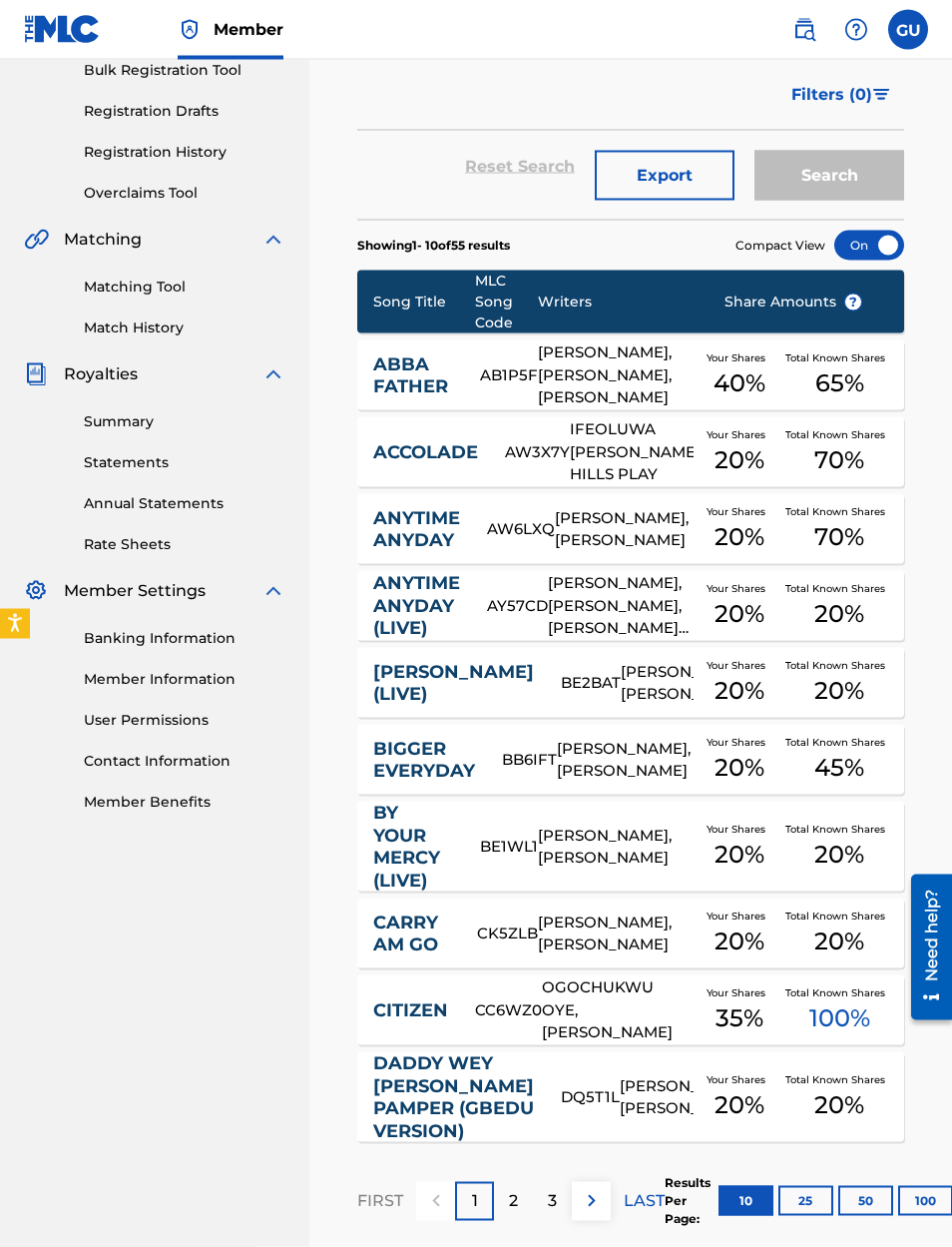 scroll, scrollTop: 352, scrollLeft: 0, axis: vertical 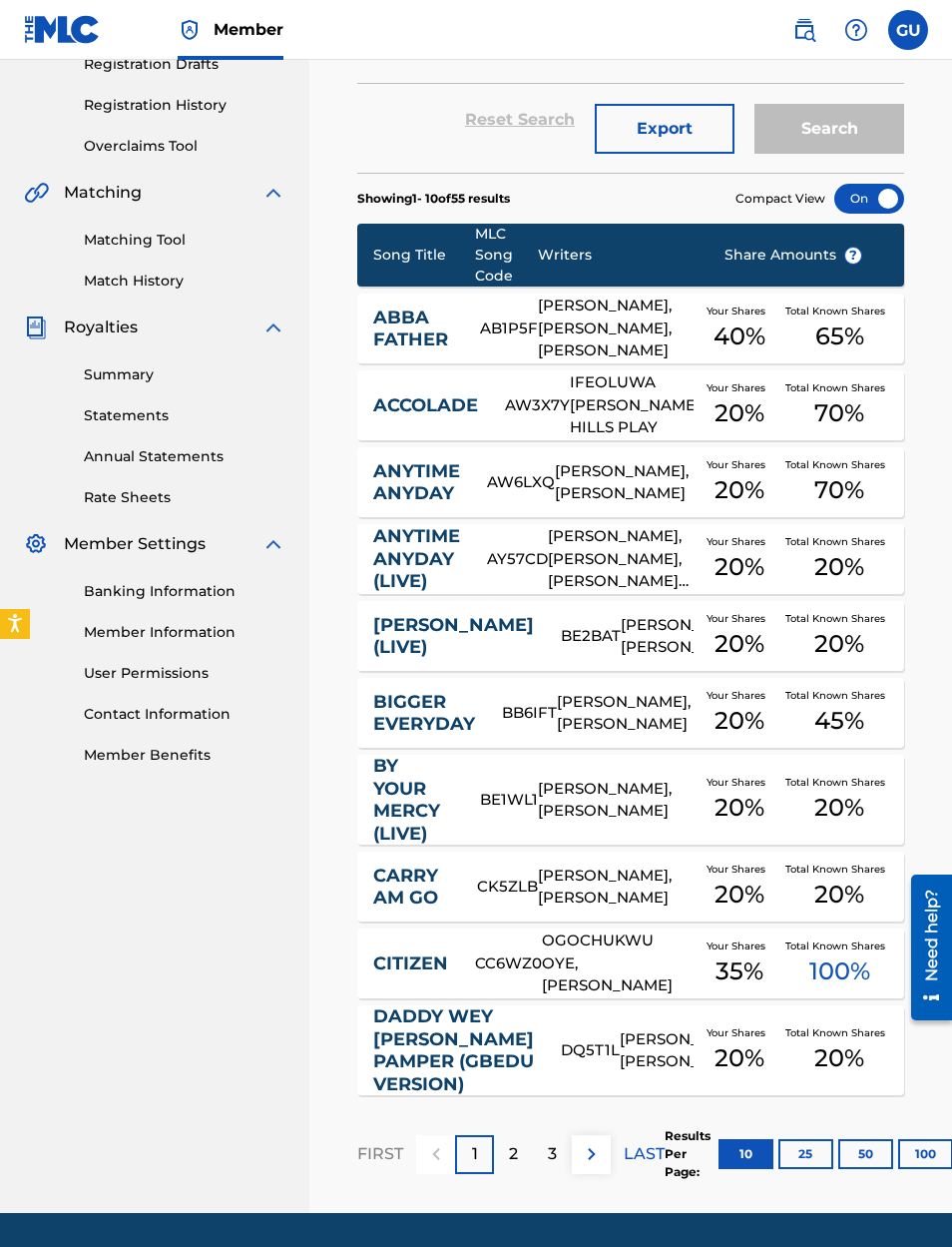 click on "100" at bounding box center [925, 1154] 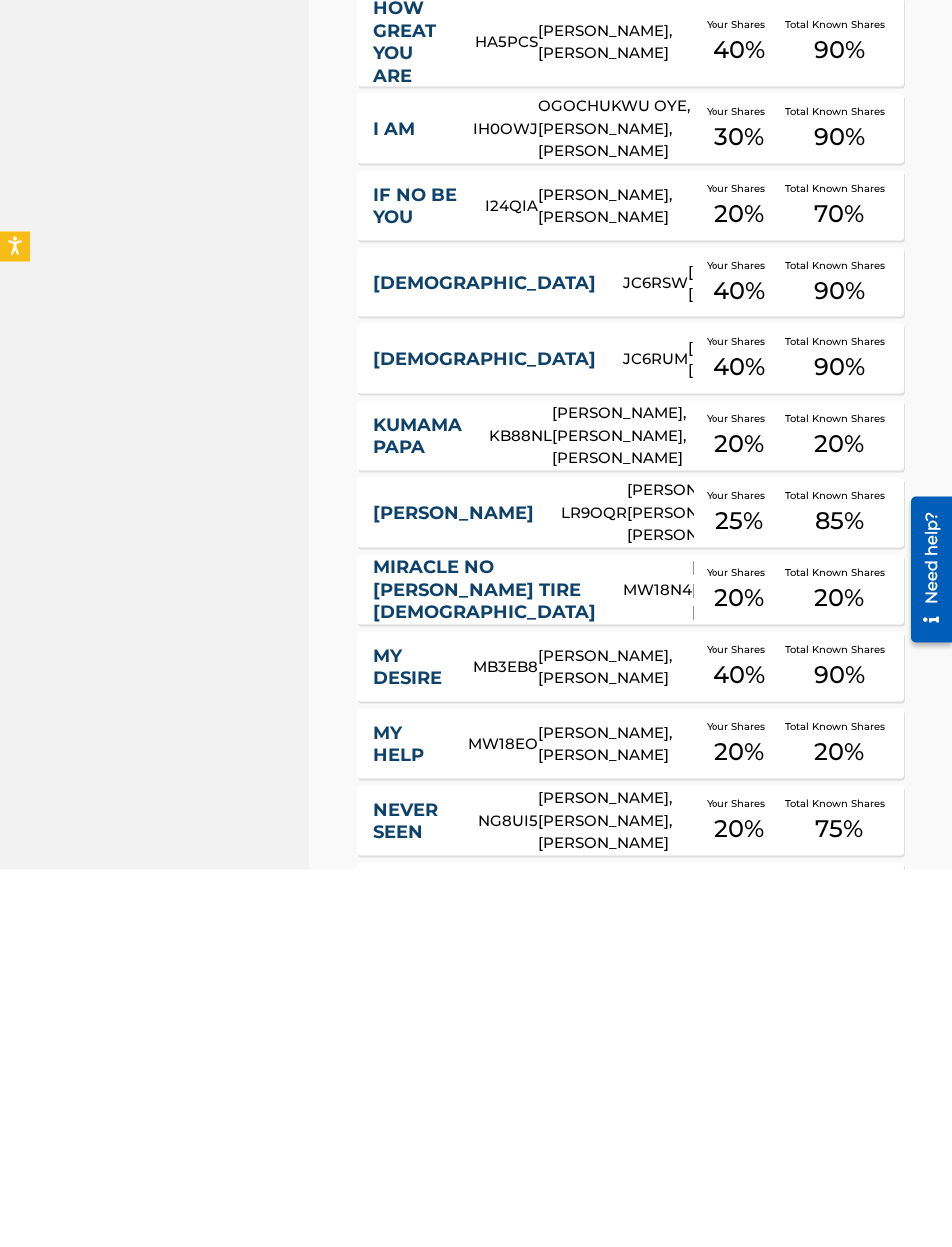 scroll, scrollTop: 2027, scrollLeft: 0, axis: vertical 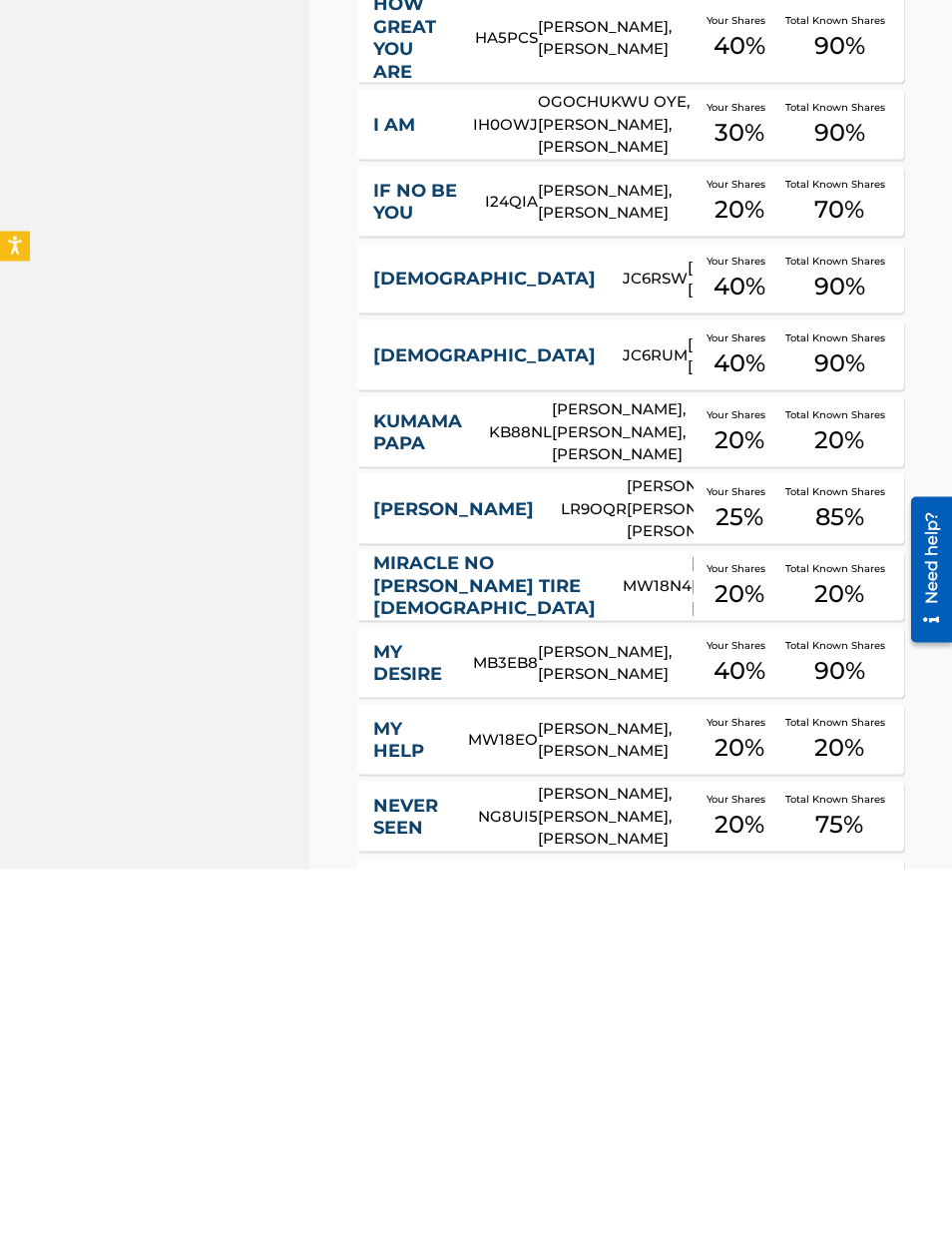 click on "[PERSON_NAME] [PERSON_NAME] Summary Catalog Works Registration Claiming Tool Individual Registration Tool Bulk Registration Tool Registration Drafts Registration History Overclaims Tool Matching Matching Tool Match History Royalties Summary Statements Annual Statements Rate Sheets Member Settings Banking Information Member Information User Permissions Contact Information Member Benefits" at bounding box center [155, 533] 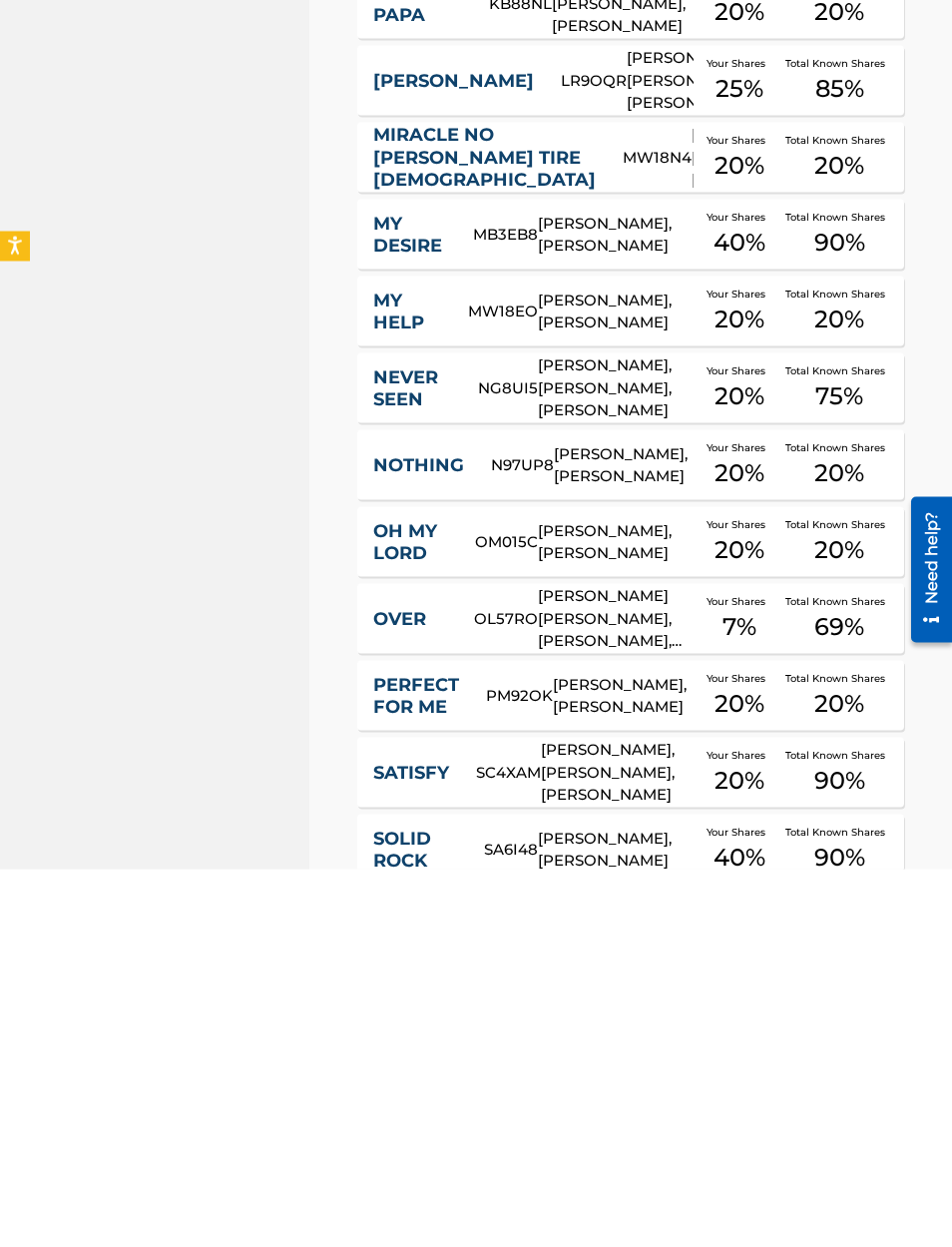 scroll, scrollTop: 2737, scrollLeft: 0, axis: vertical 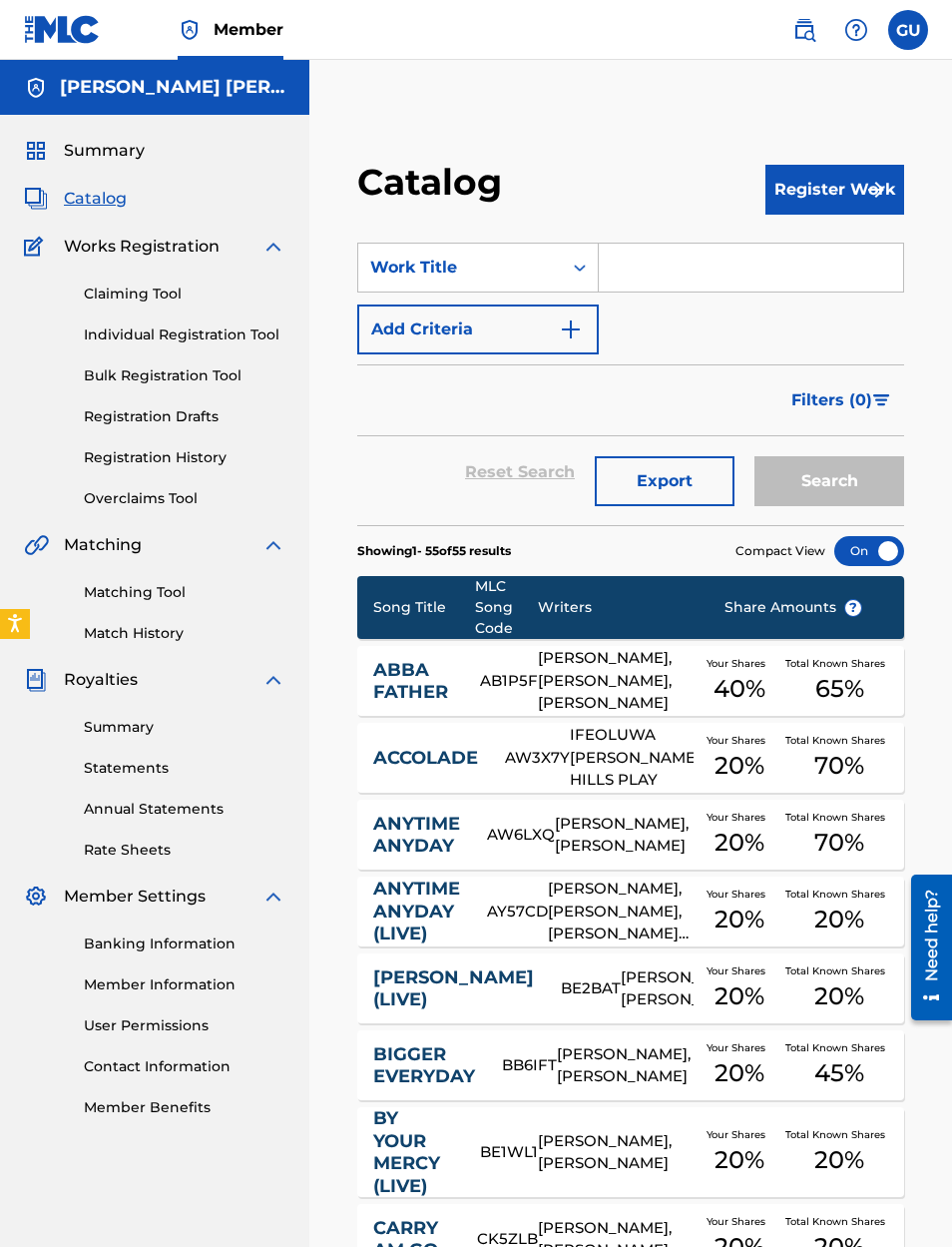 click on "Filters ( 0 )" at bounding box center [631, 400] 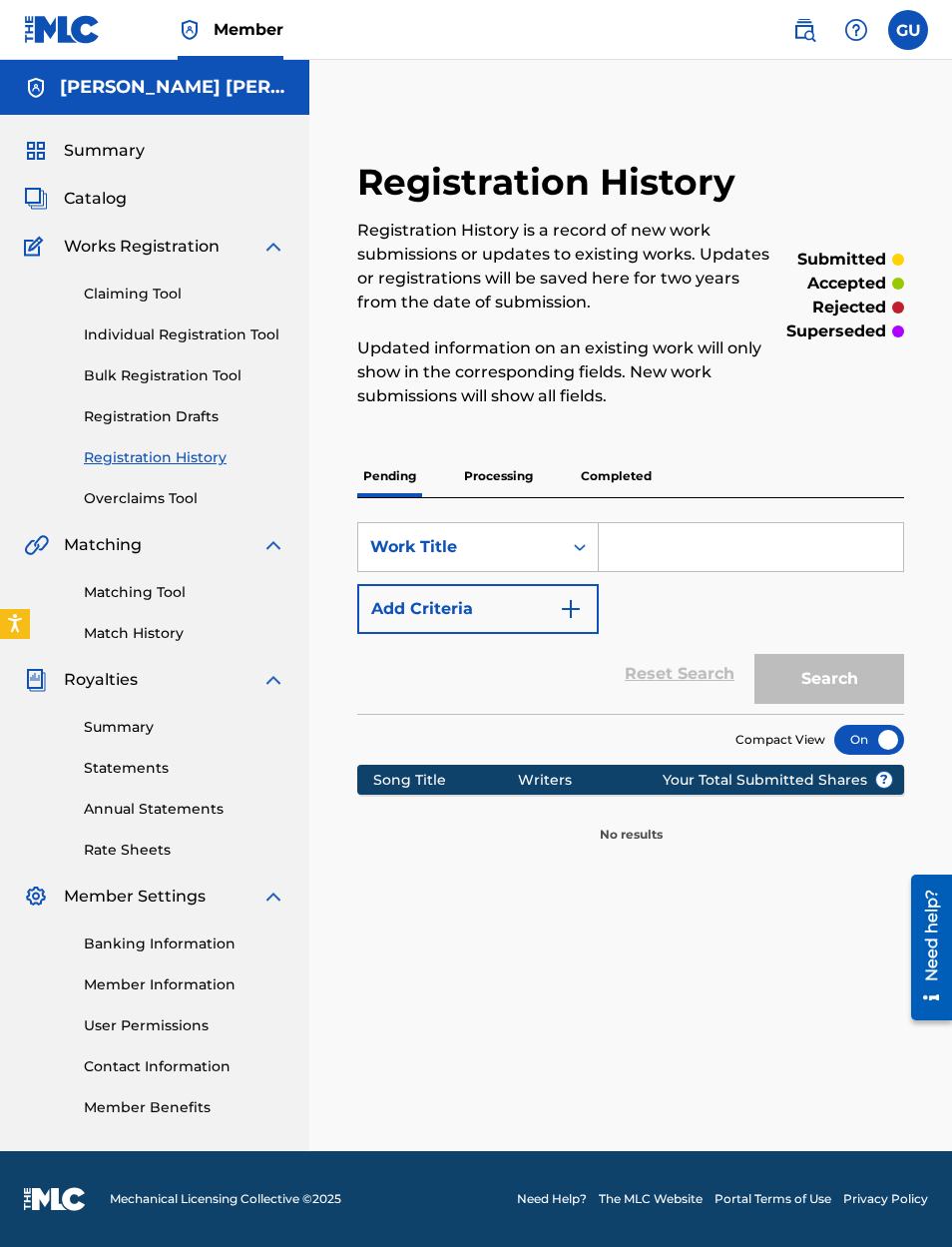 click on "Completed" at bounding box center [616, 476] 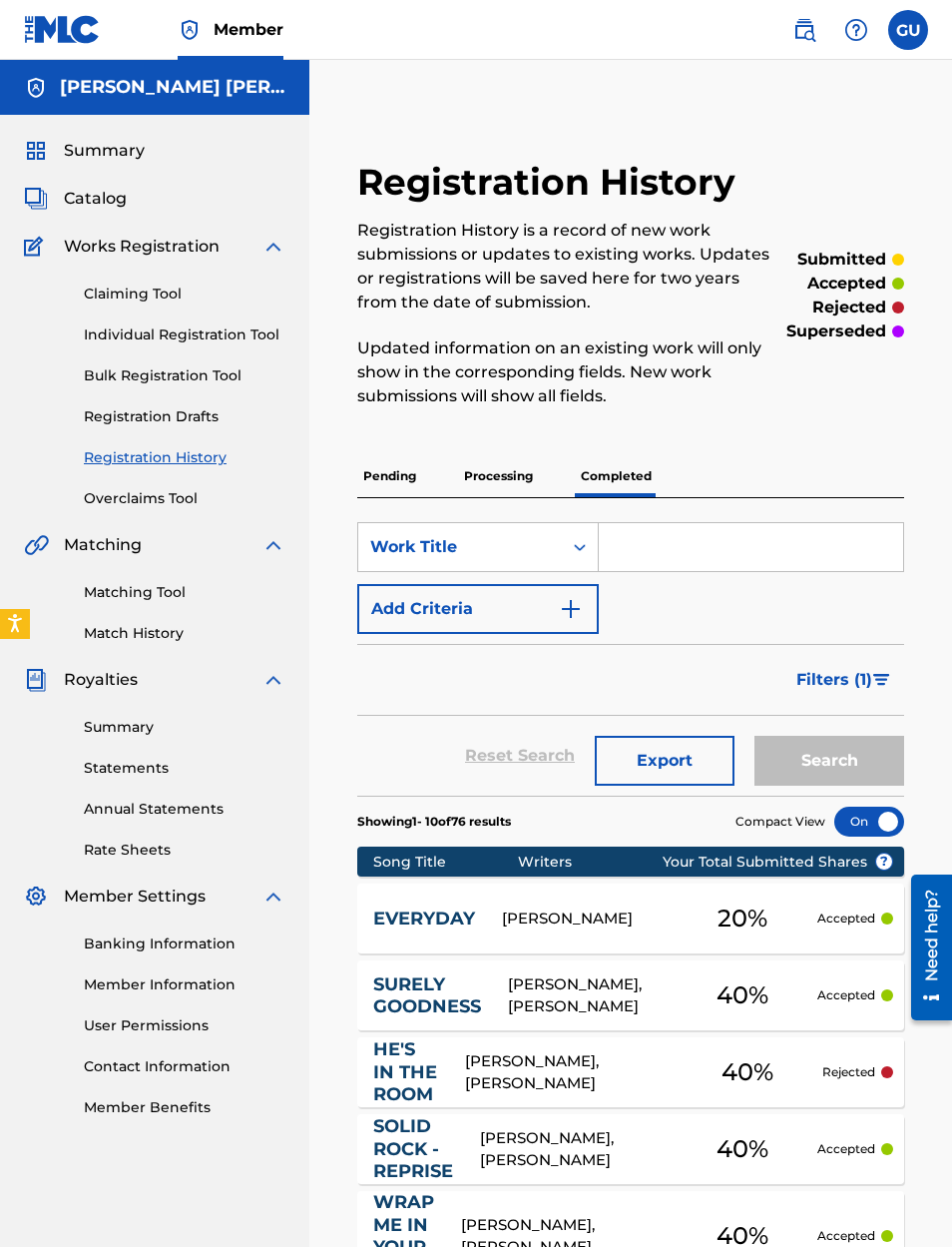 click at bounding box center (750, 547) 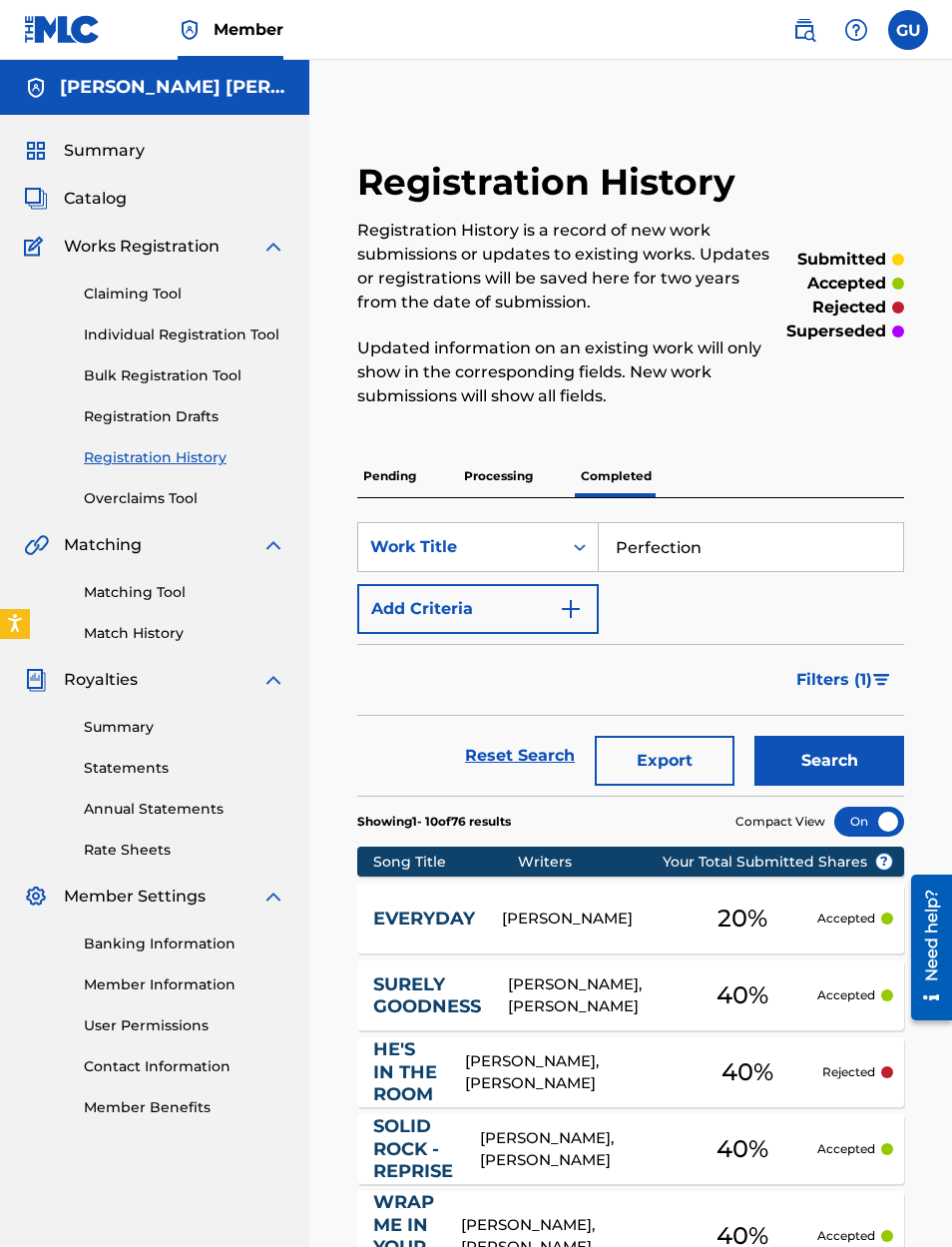 type on "Perfection" 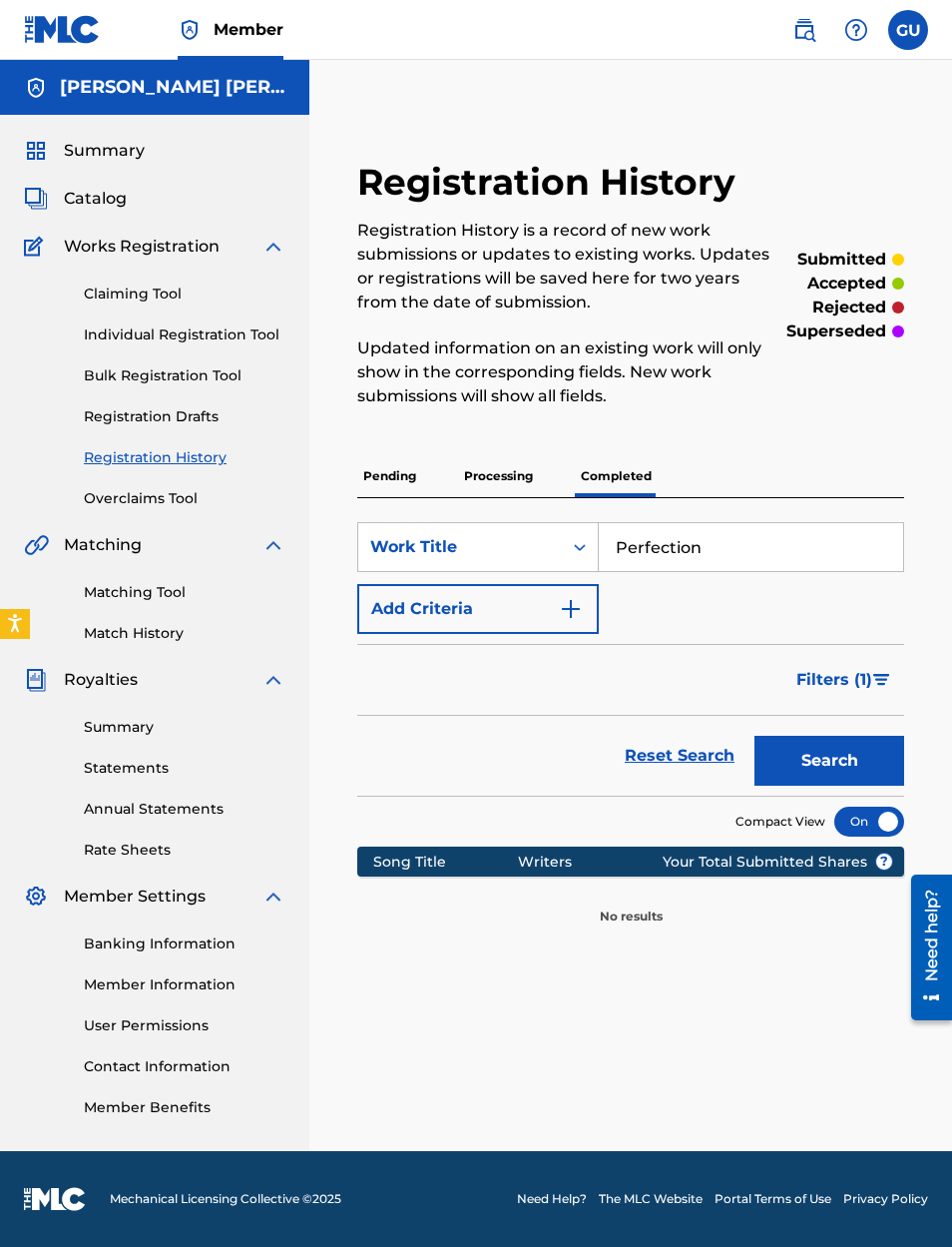 scroll, scrollTop: 0, scrollLeft: 0, axis: both 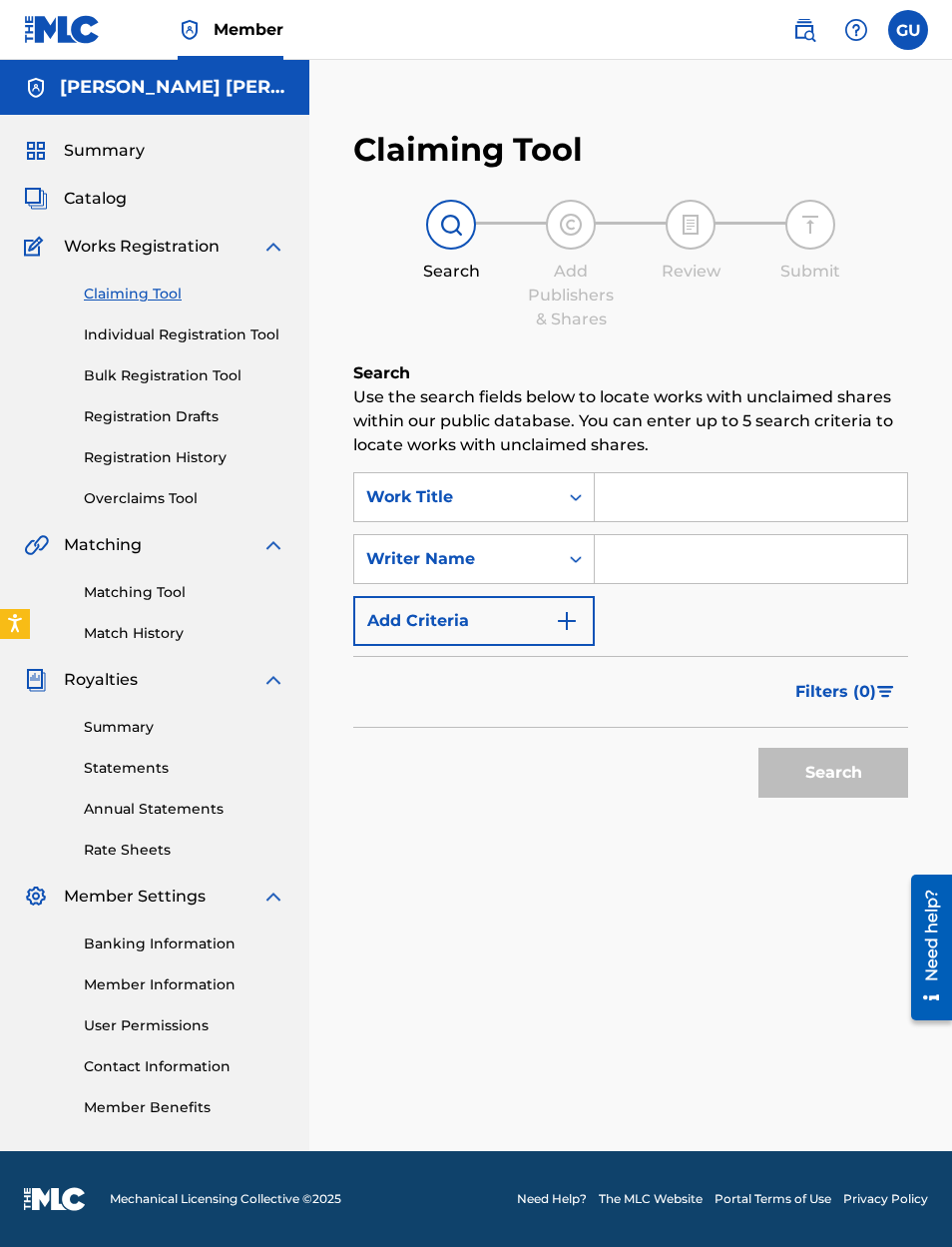 click on "Individual Registration Tool" at bounding box center (185, 334) 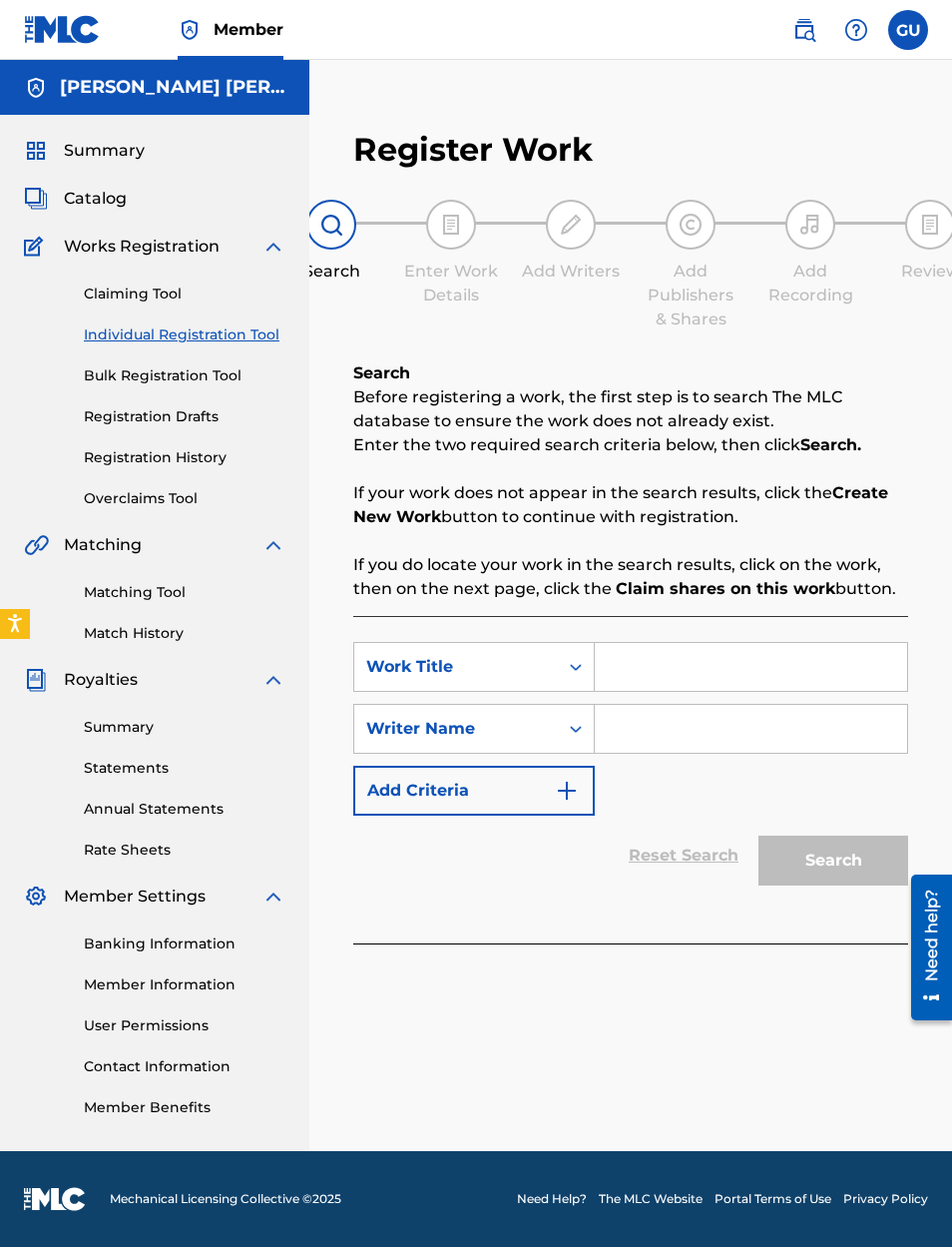 click at bounding box center [750, 667] 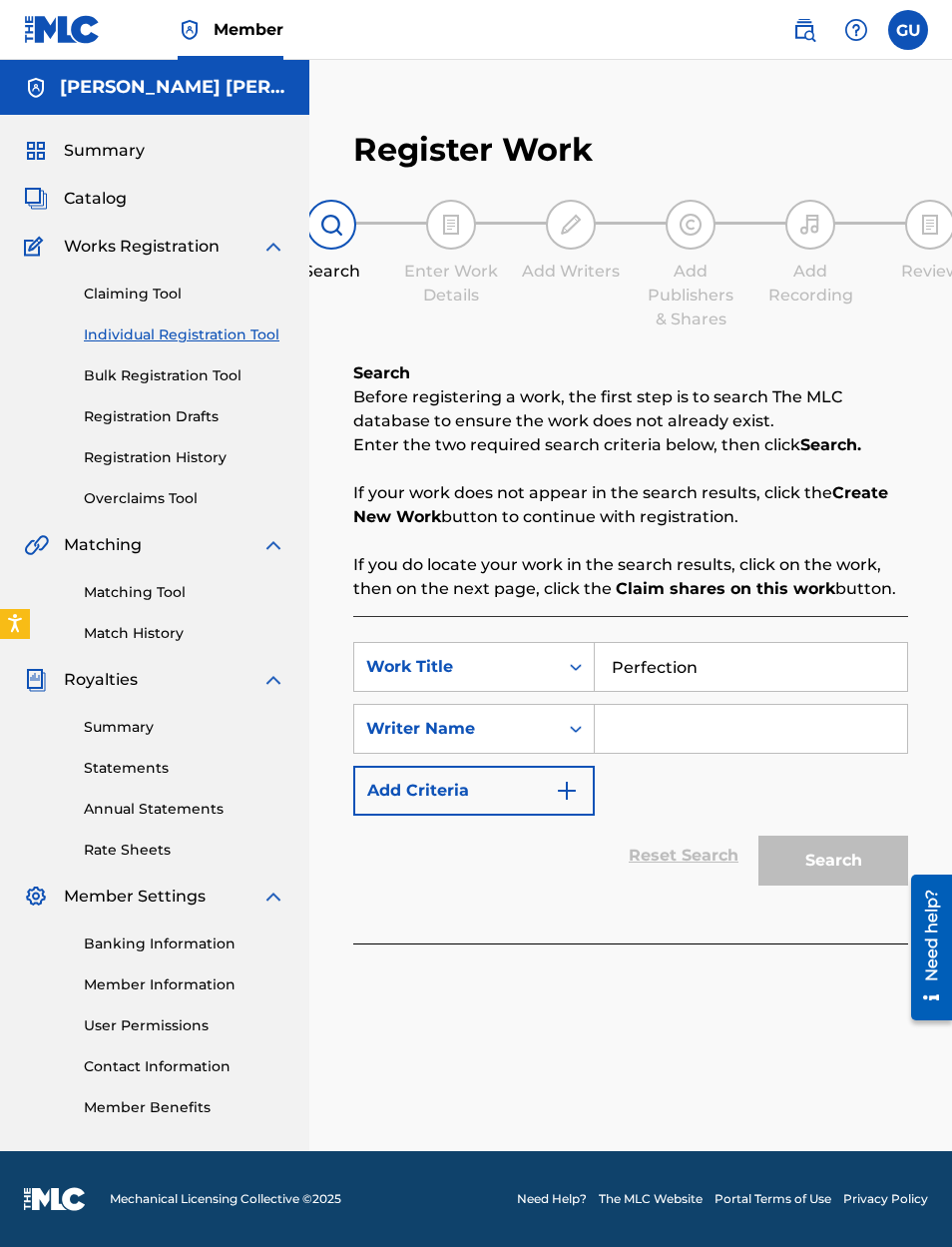 type on "Perfection" 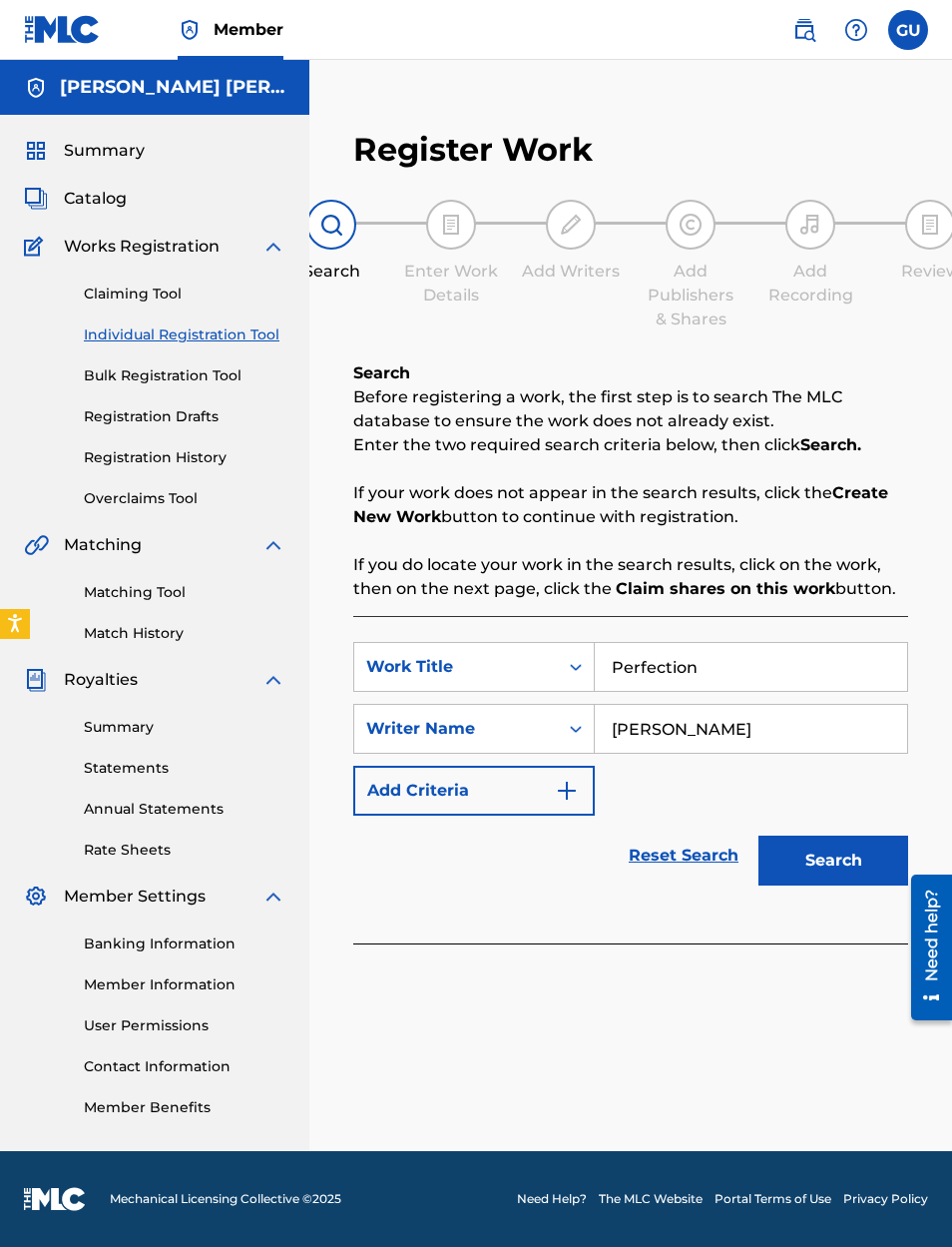 click on "Search" at bounding box center [833, 861] 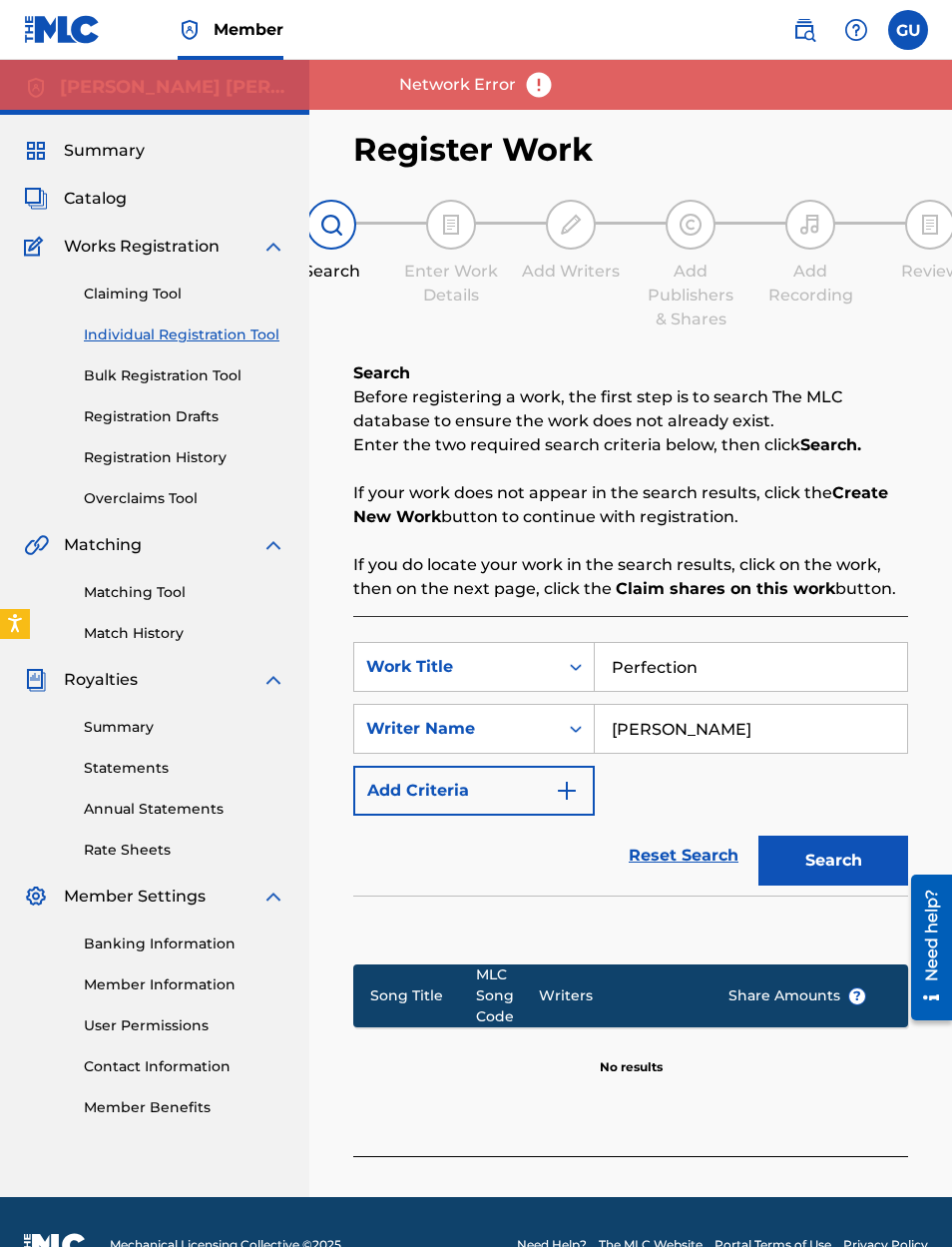 type on "[PERSON_NAME]" 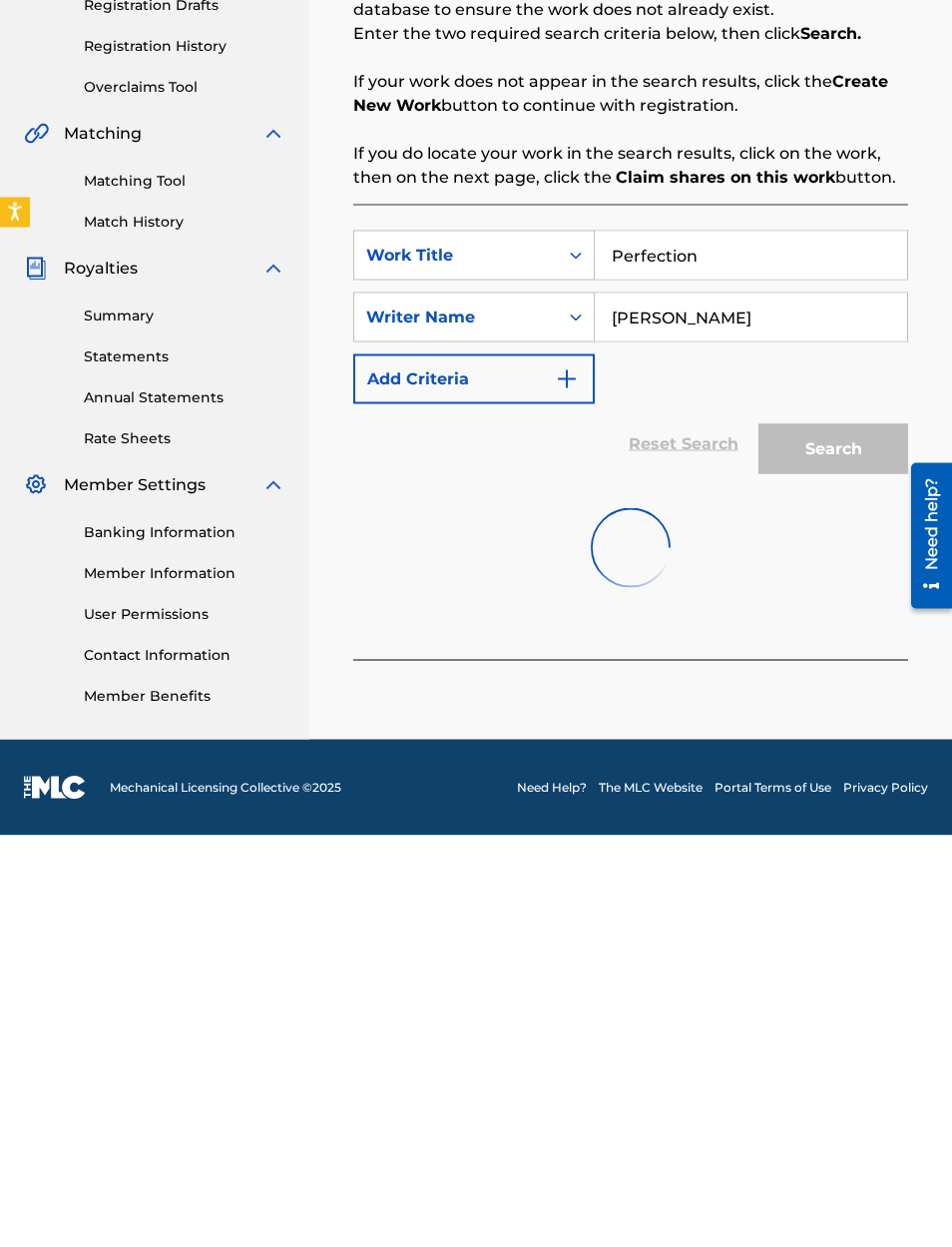 scroll, scrollTop: 83, scrollLeft: 0, axis: vertical 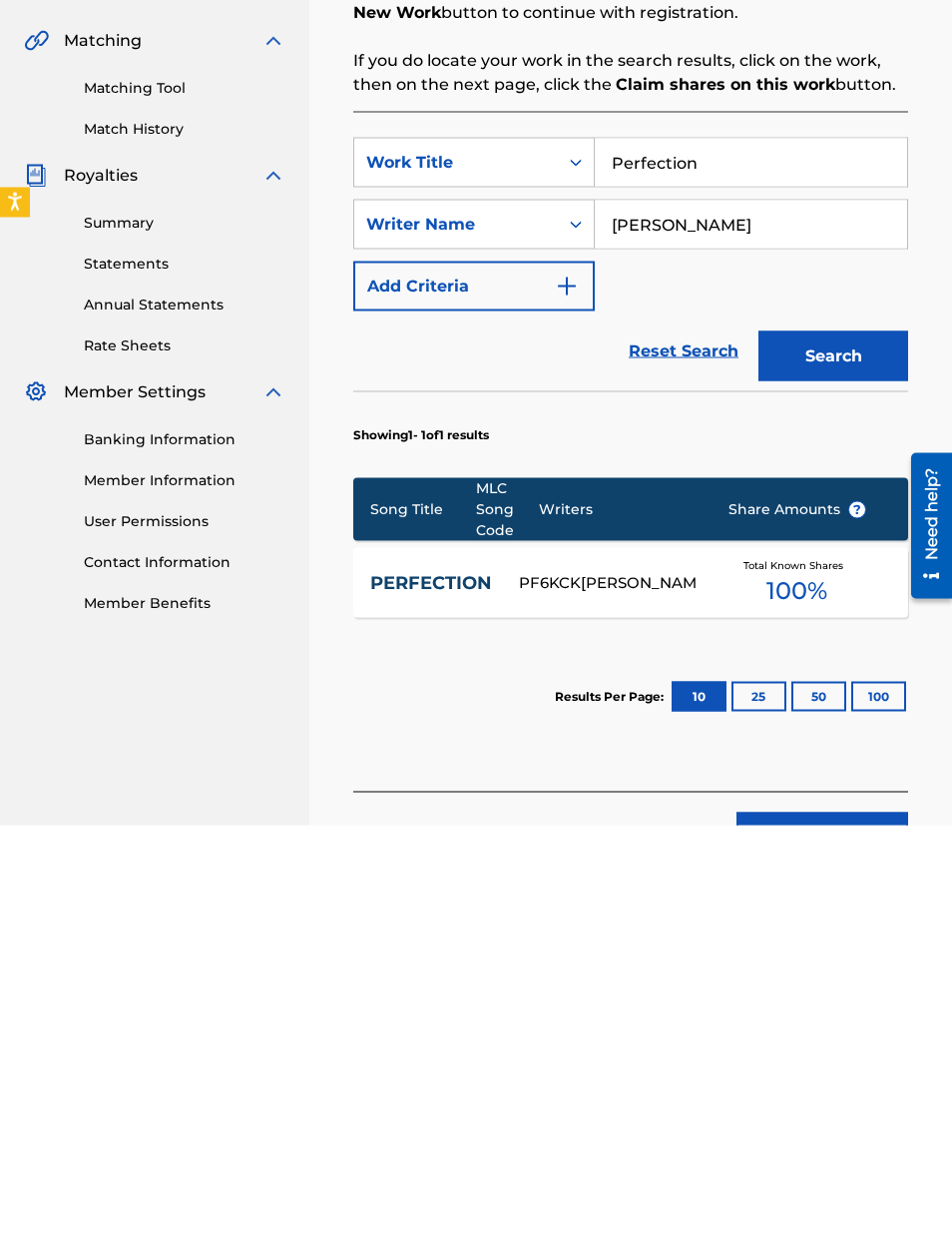 click on "PERFECTION" at bounding box center [431, 1004] 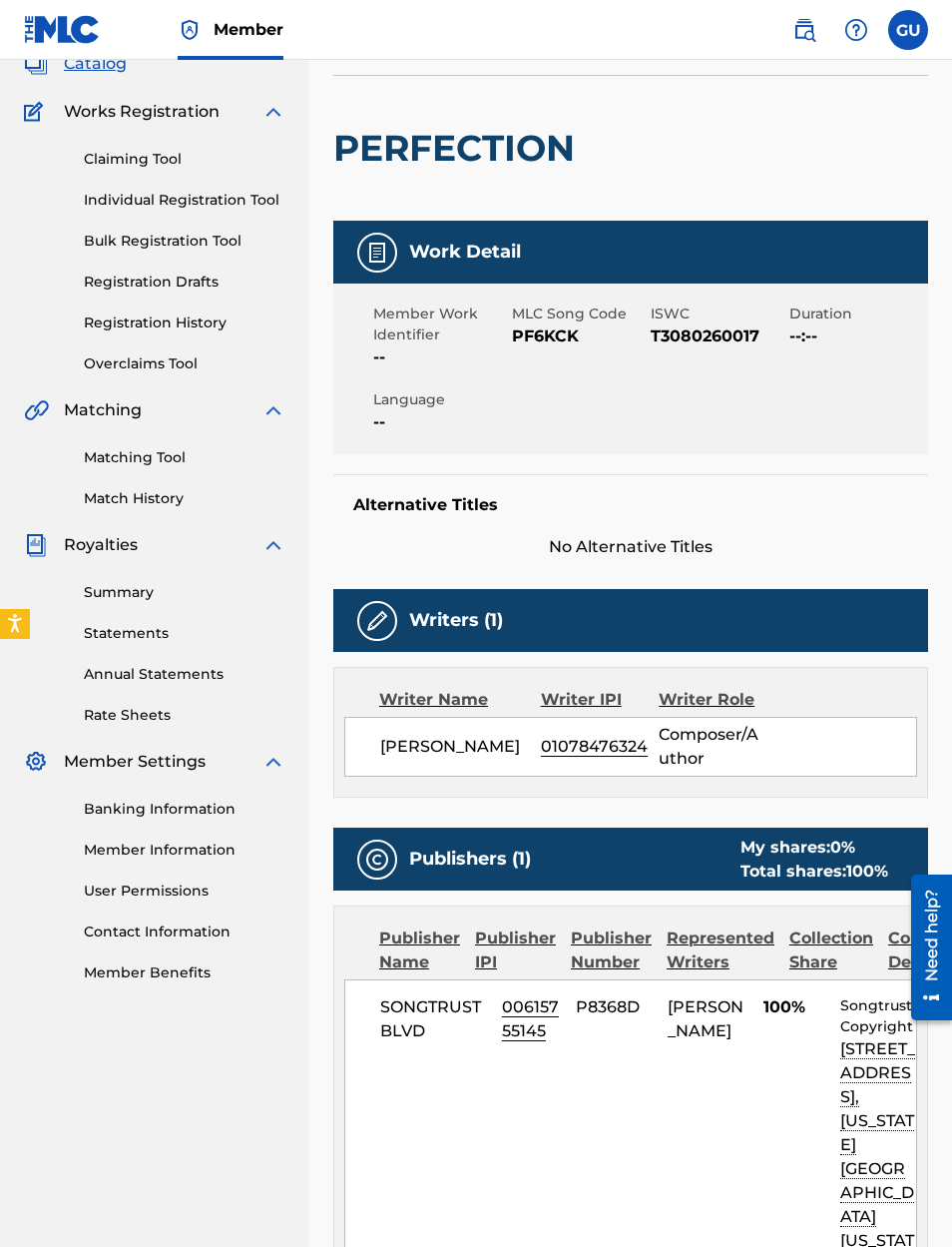 scroll, scrollTop: 0, scrollLeft: 0, axis: both 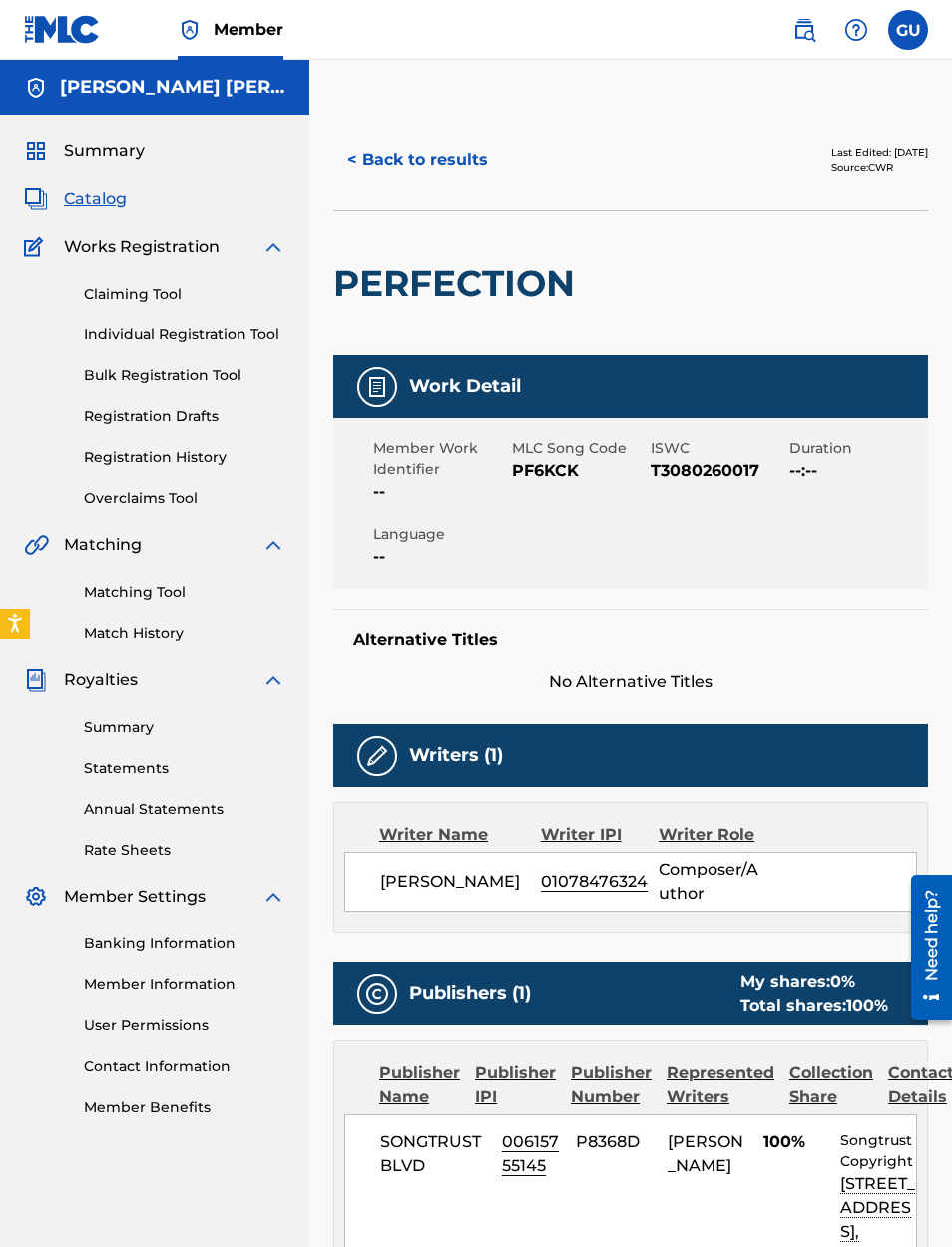 click on "< Back to results" at bounding box center [417, 160] 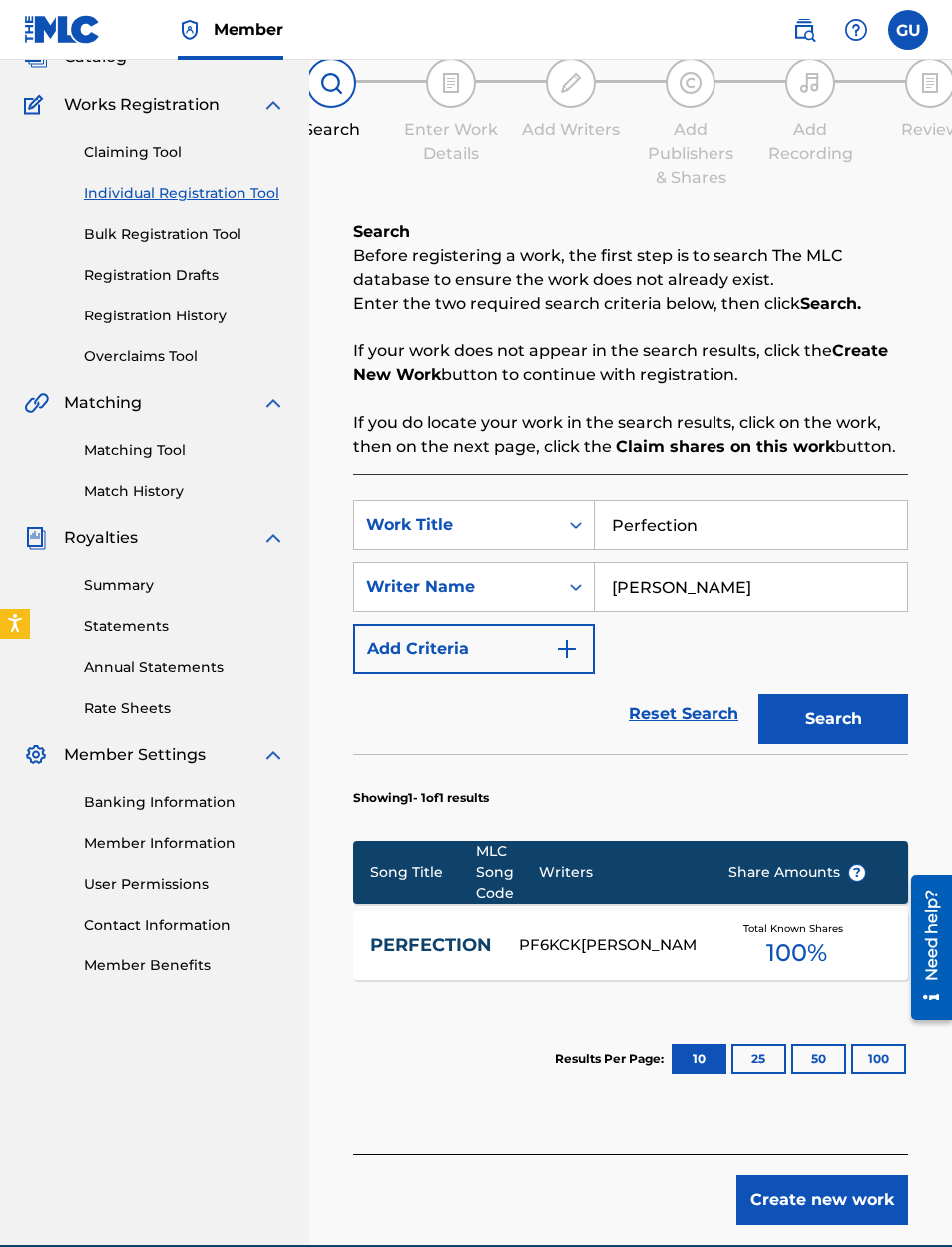 scroll, scrollTop: 0, scrollLeft: 0, axis: both 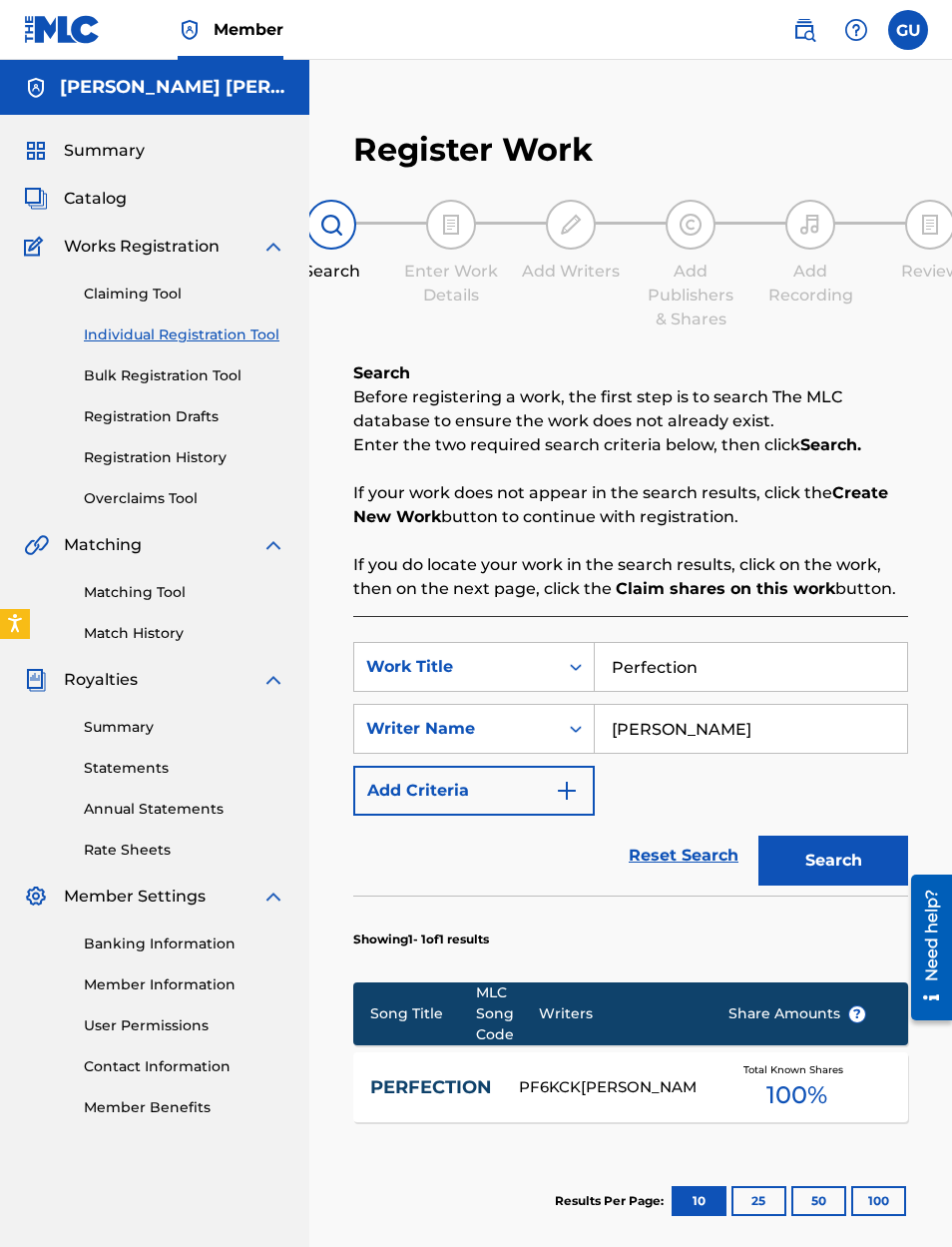 click on "Claiming Tool" at bounding box center (185, 294) 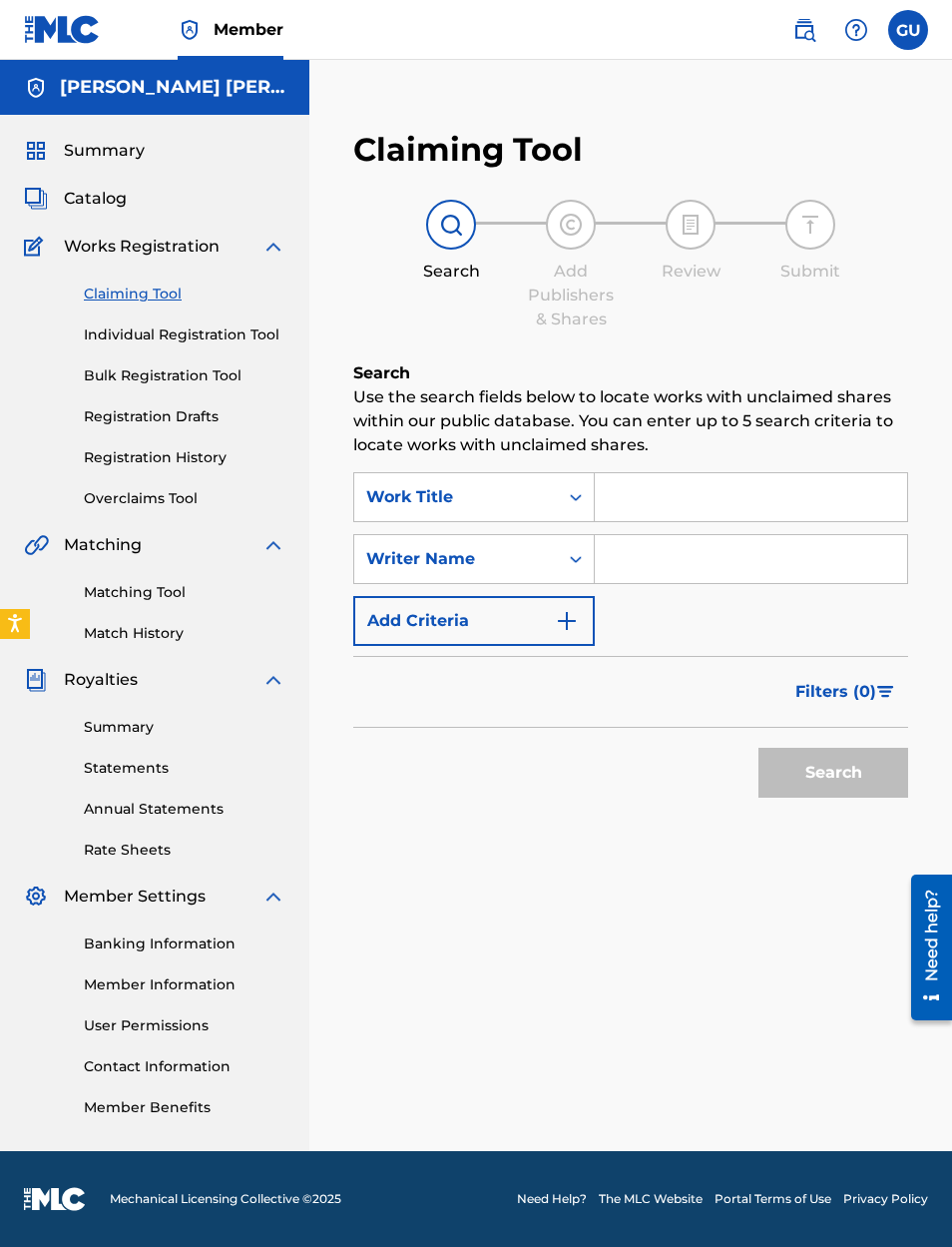 click at bounding box center (750, 497) 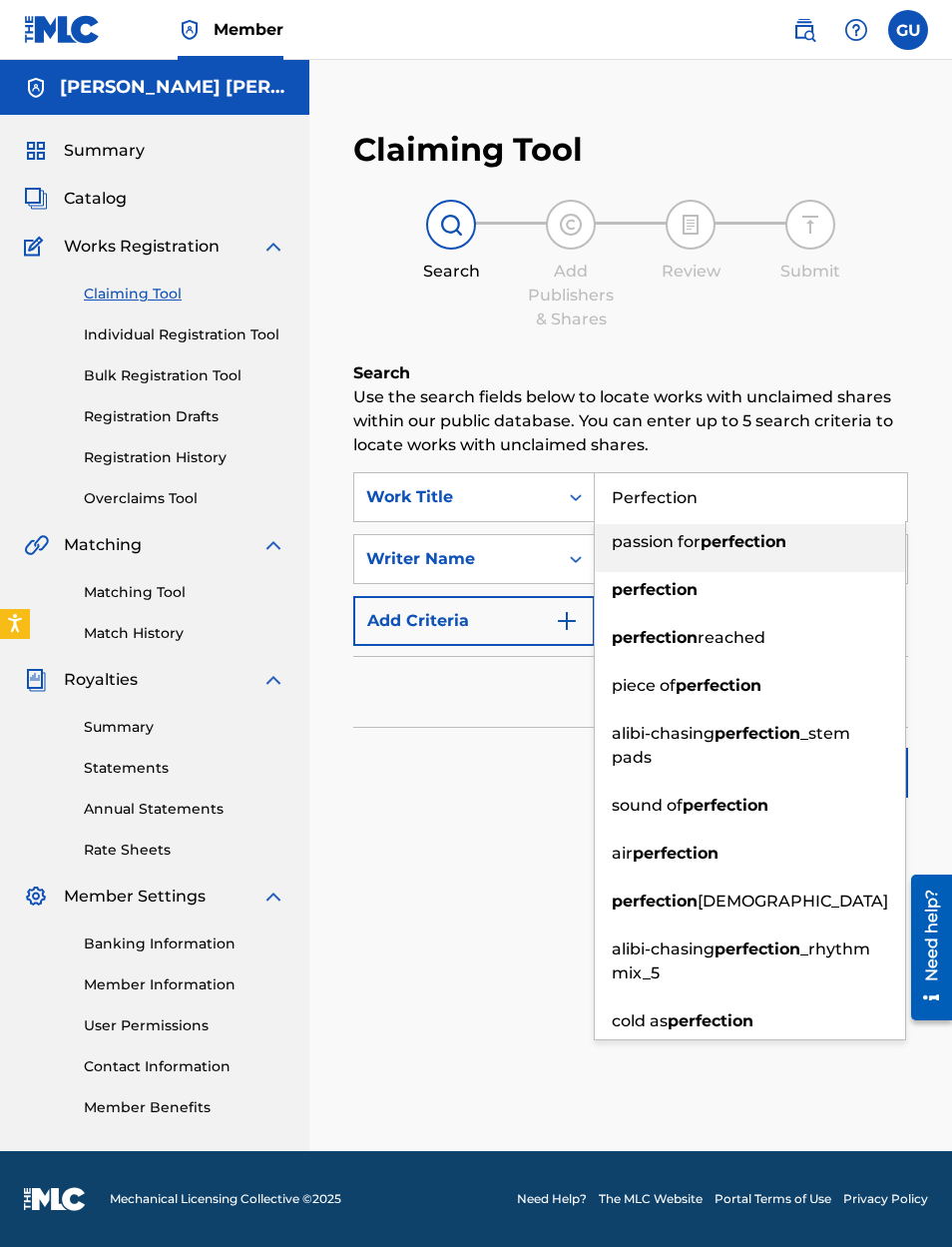 type on "Perfection" 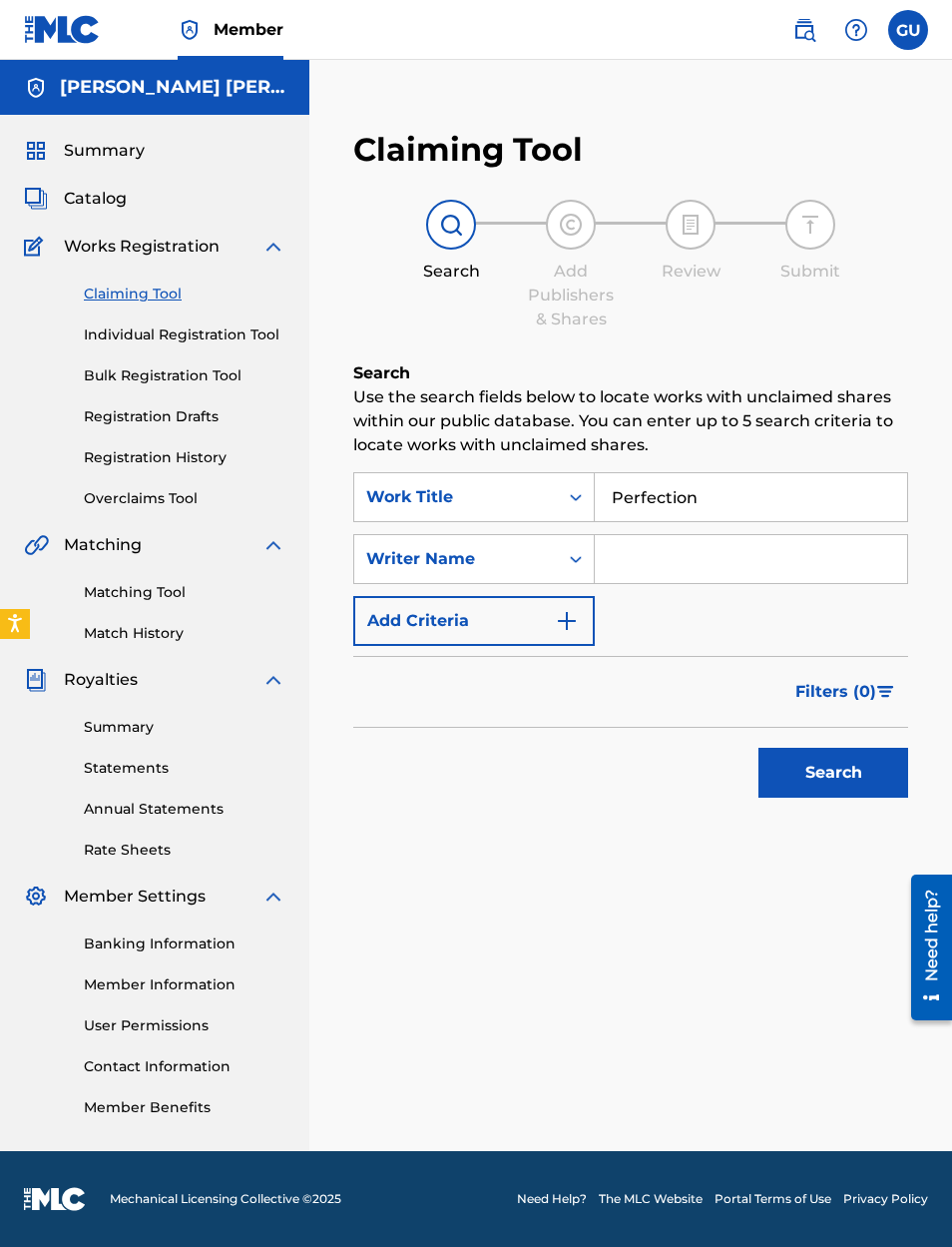 click at bounding box center [750, 559] 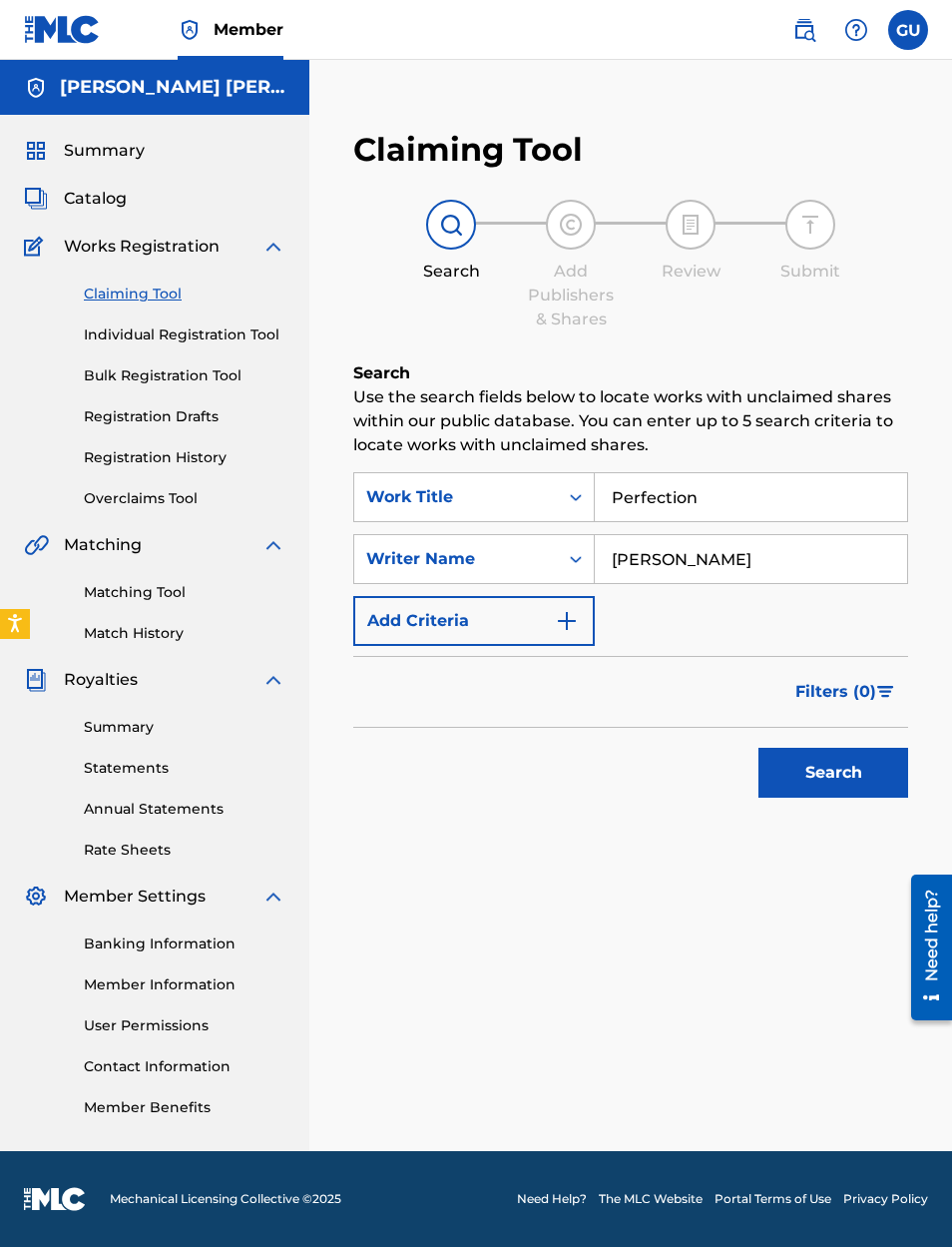 click on "Search" at bounding box center (833, 773) 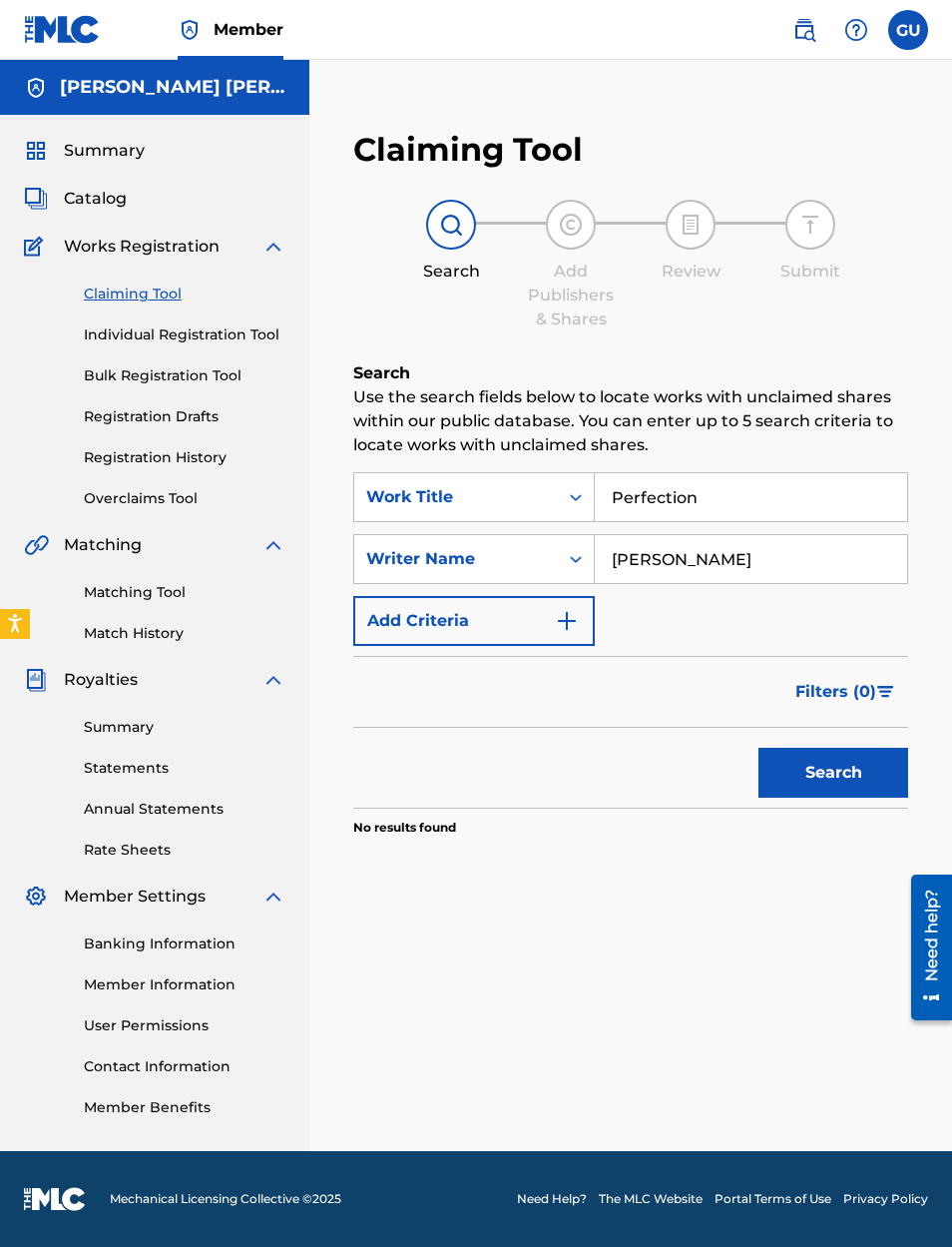 click on "[PERSON_NAME]" at bounding box center [750, 559] 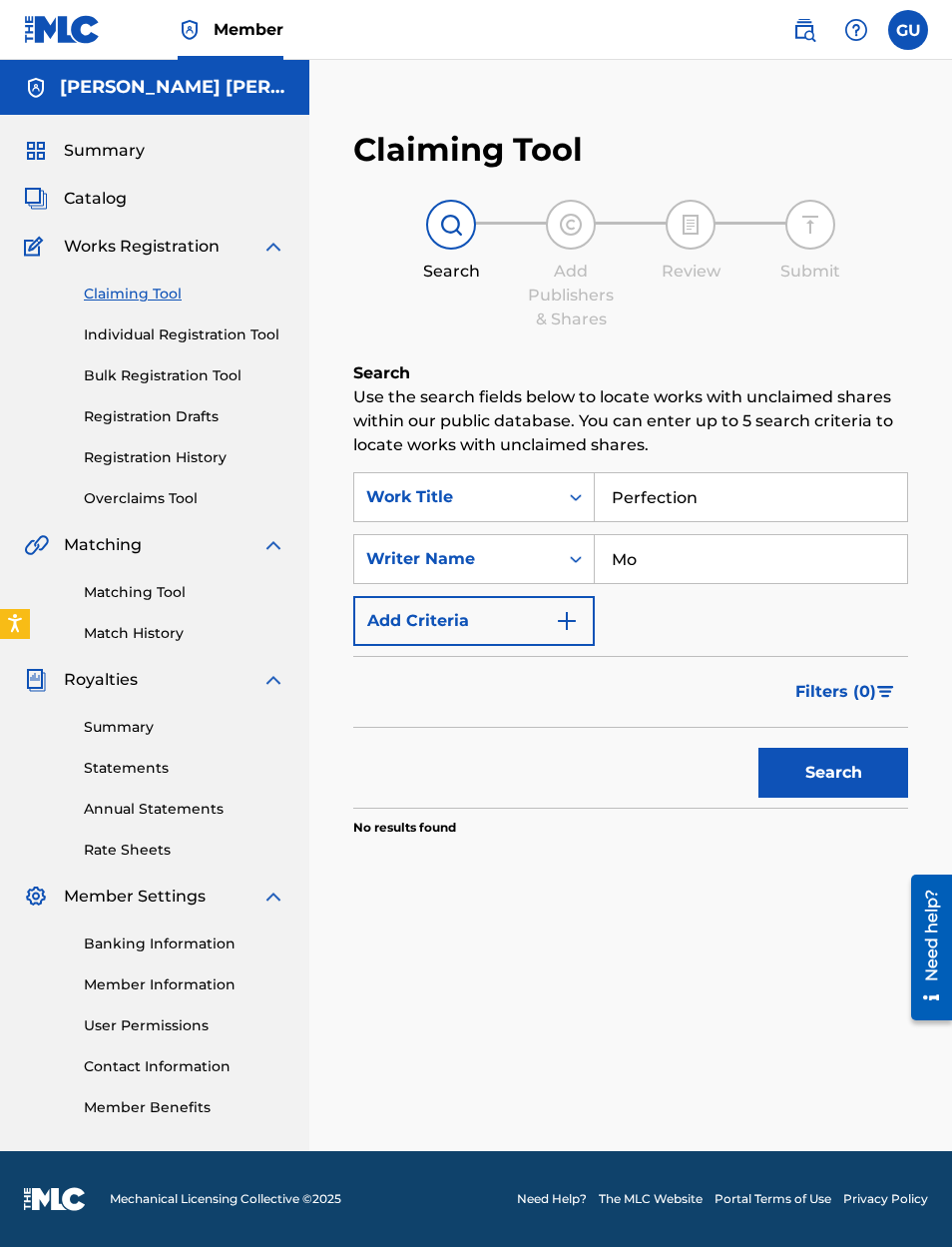 type on "M" 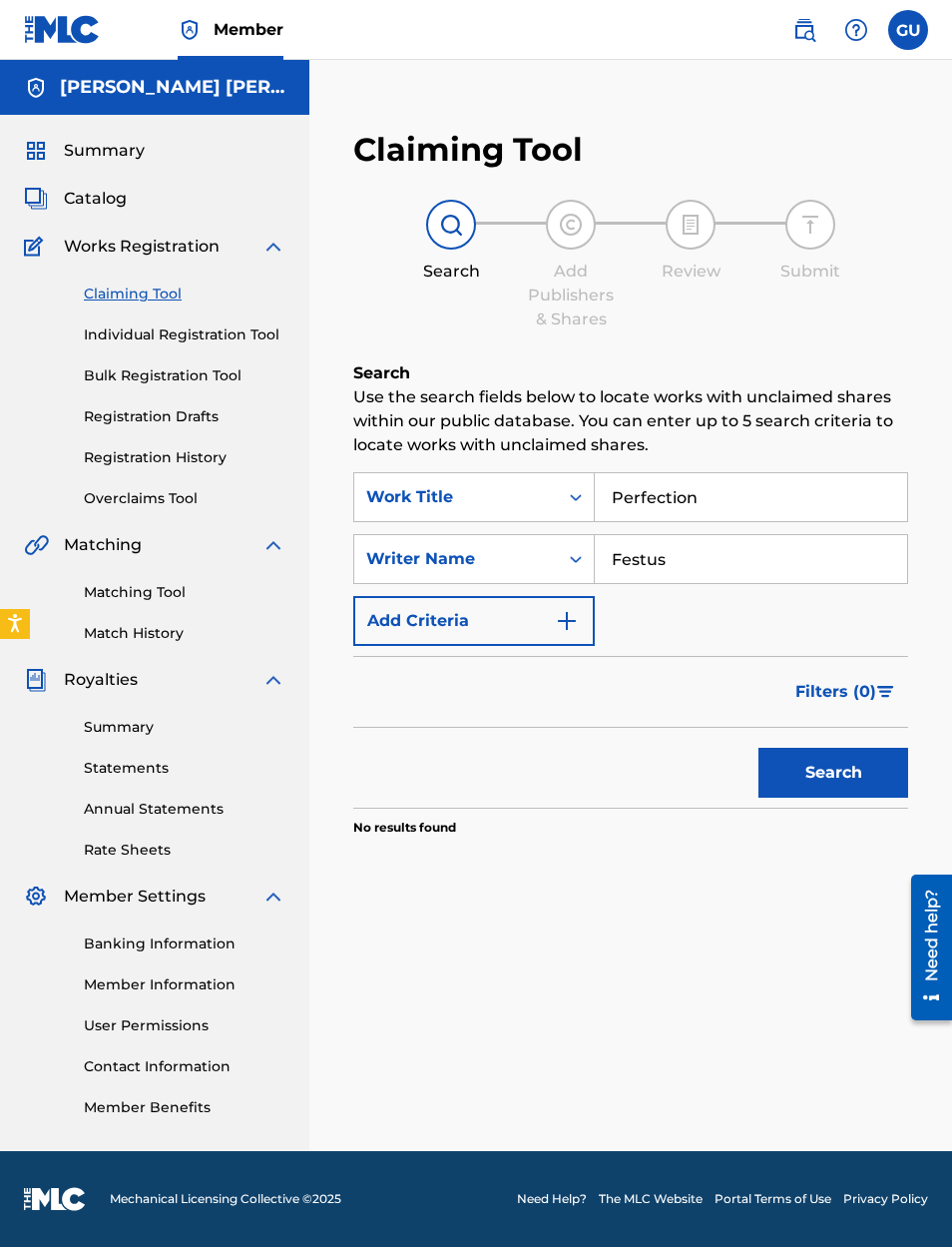 click on "Search" at bounding box center [833, 773] 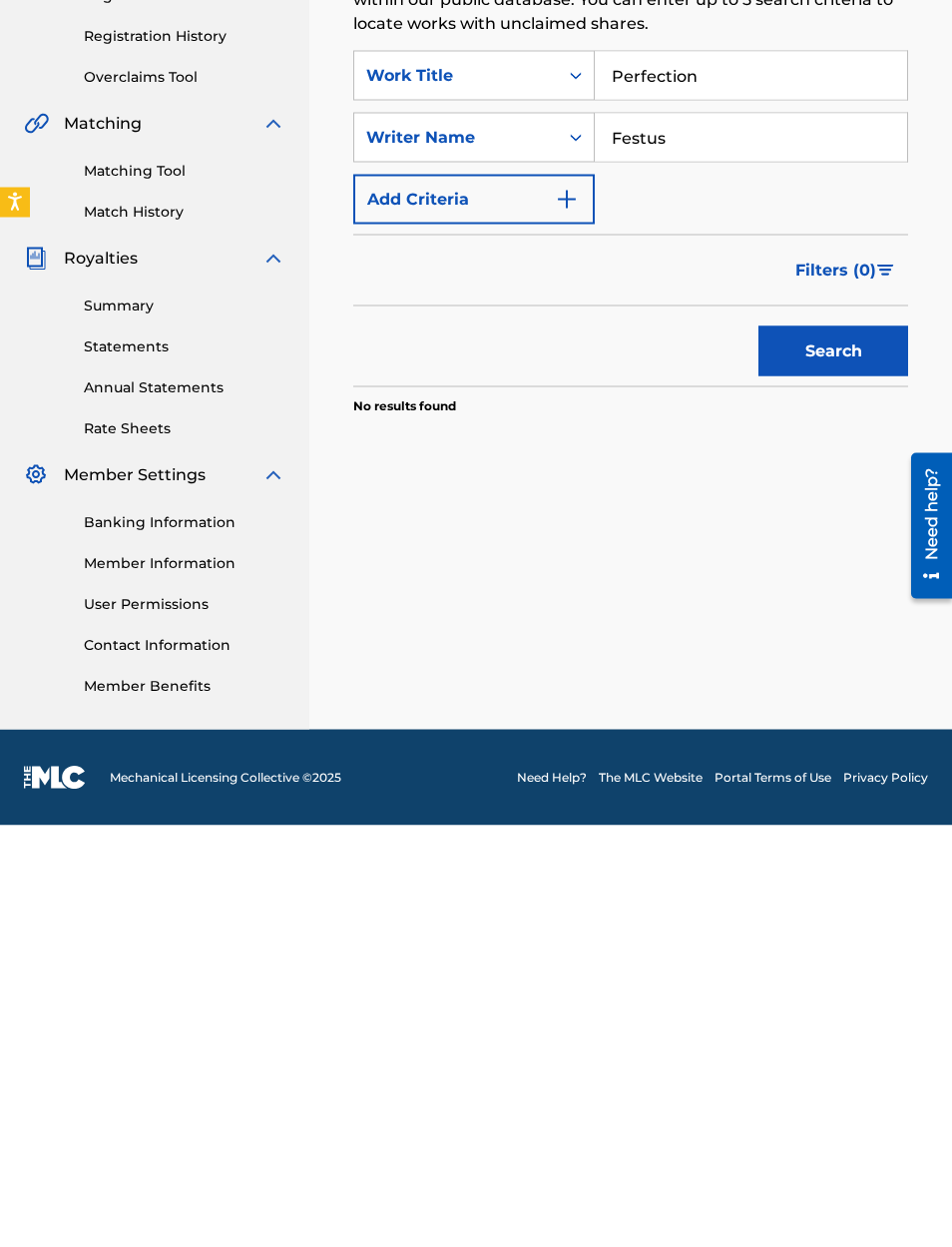 scroll, scrollTop: 75, scrollLeft: 0, axis: vertical 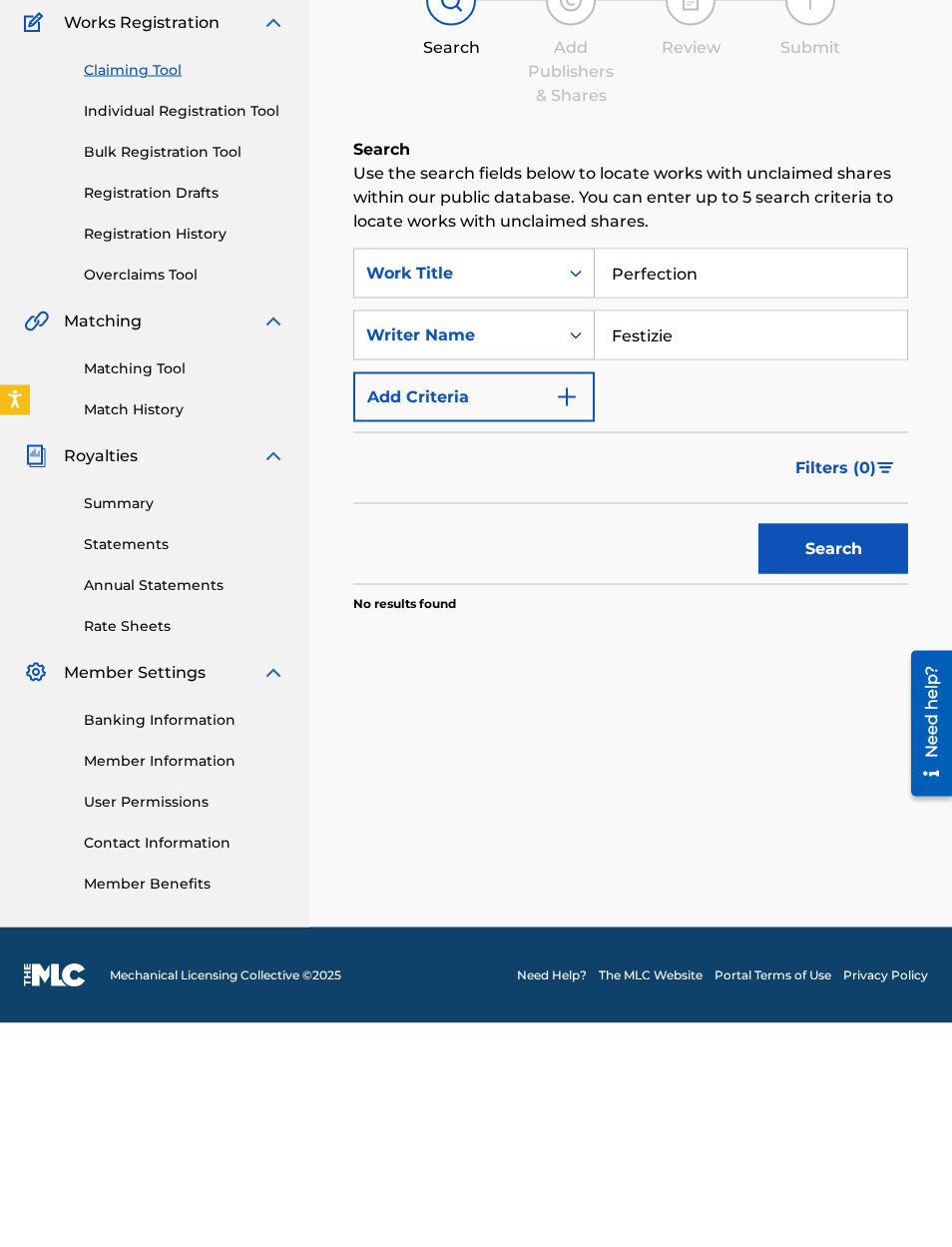type on "Festizie" 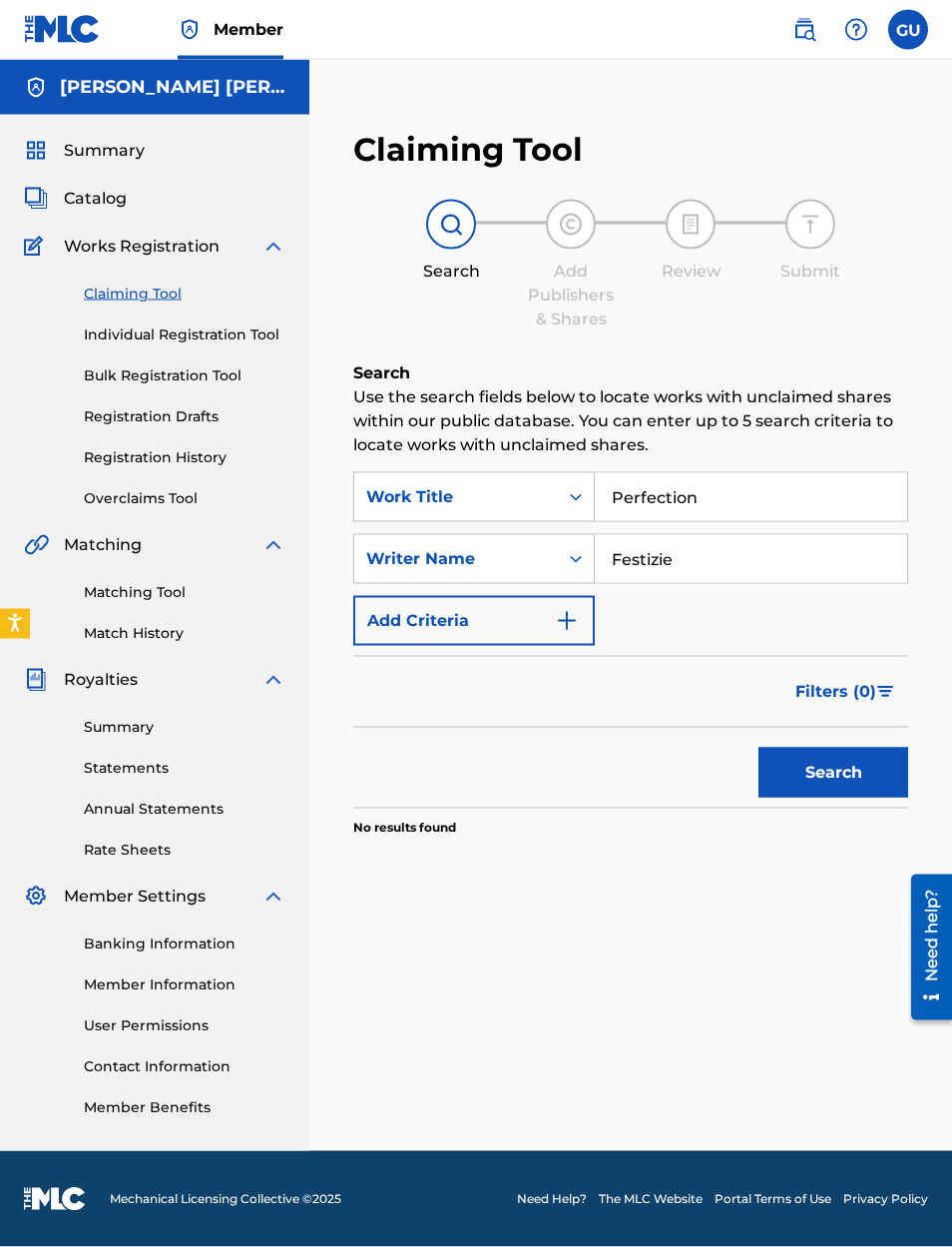 scroll, scrollTop: 42, scrollLeft: 0, axis: vertical 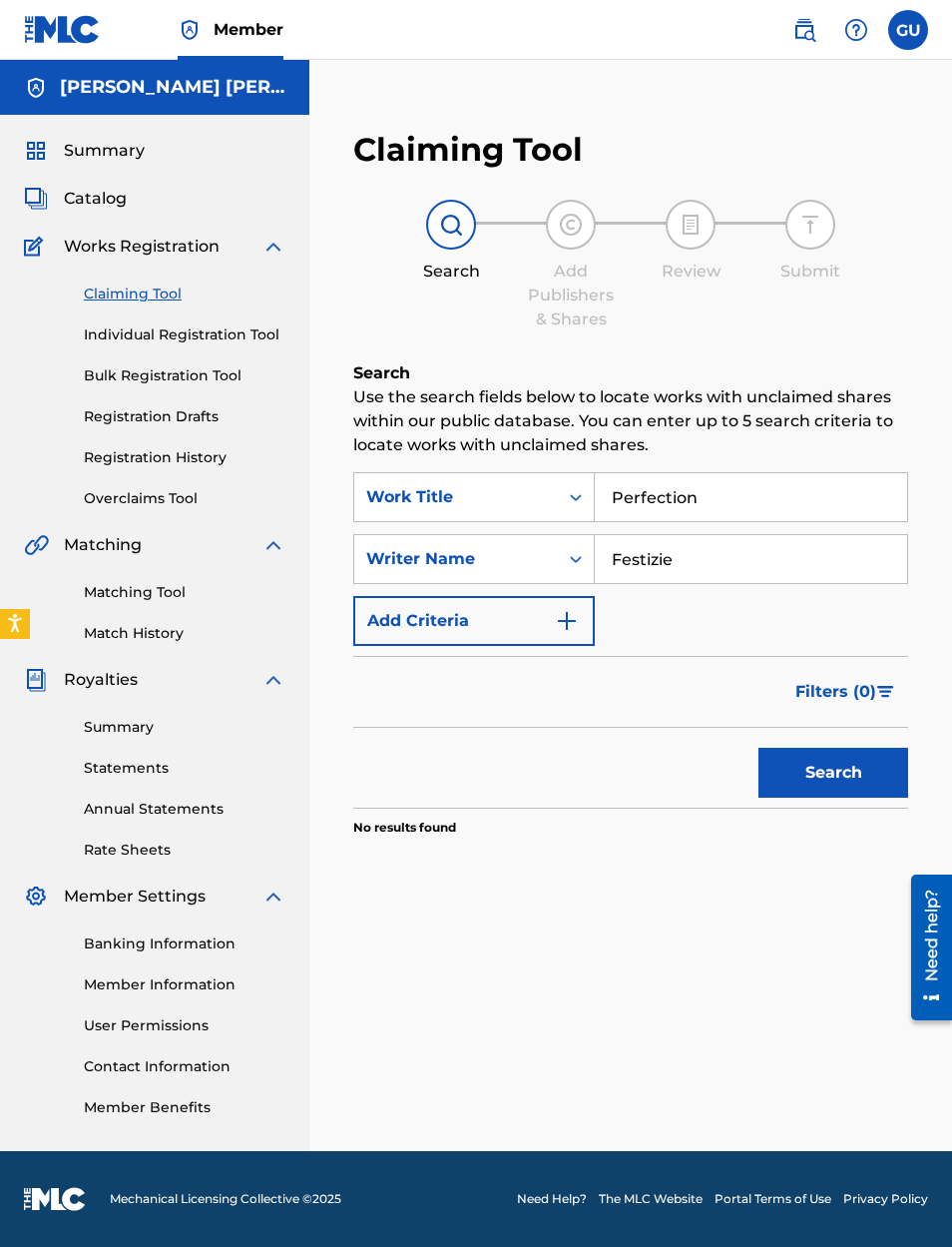 click on "Registration History" at bounding box center (185, 457) 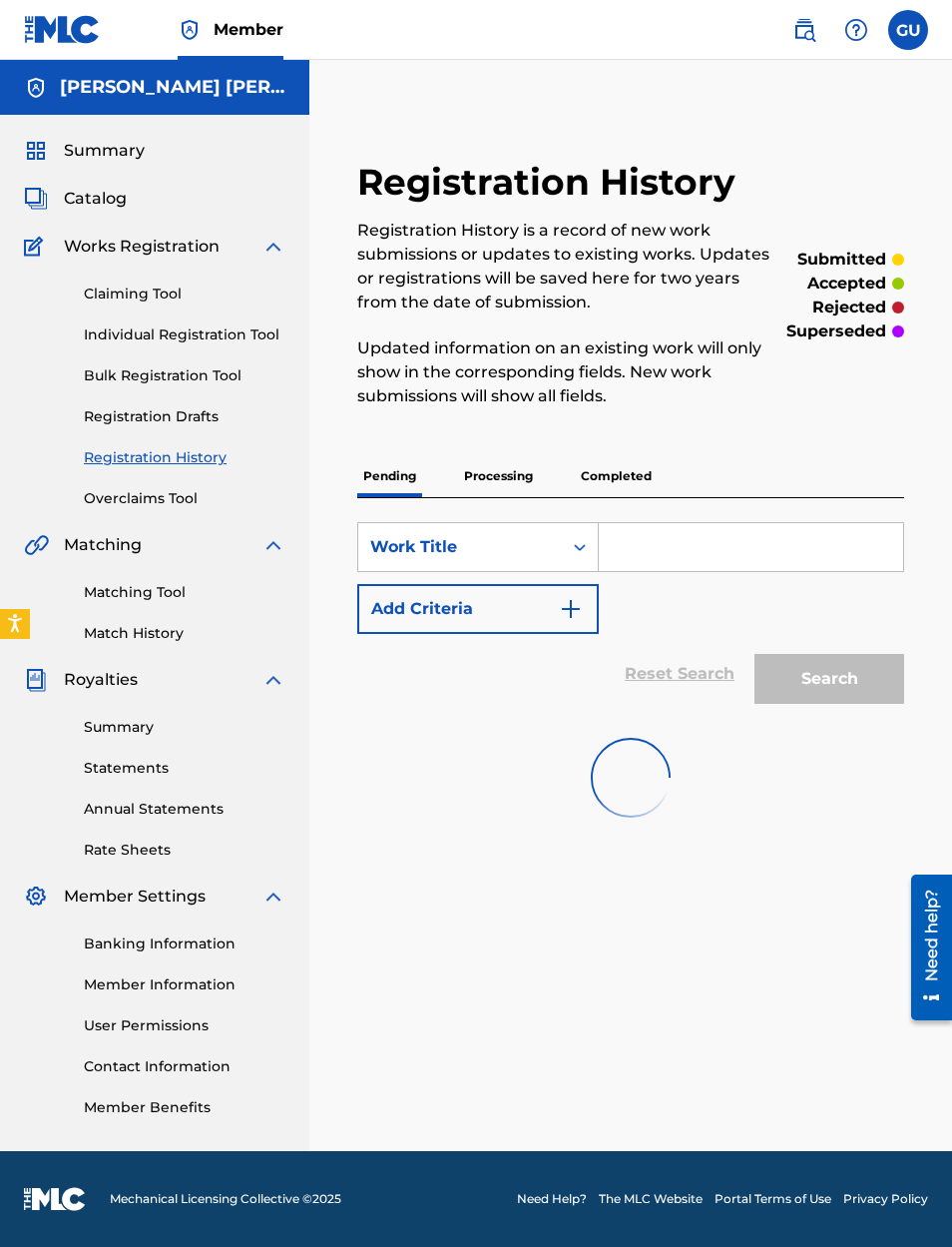 scroll, scrollTop: 0, scrollLeft: 0, axis: both 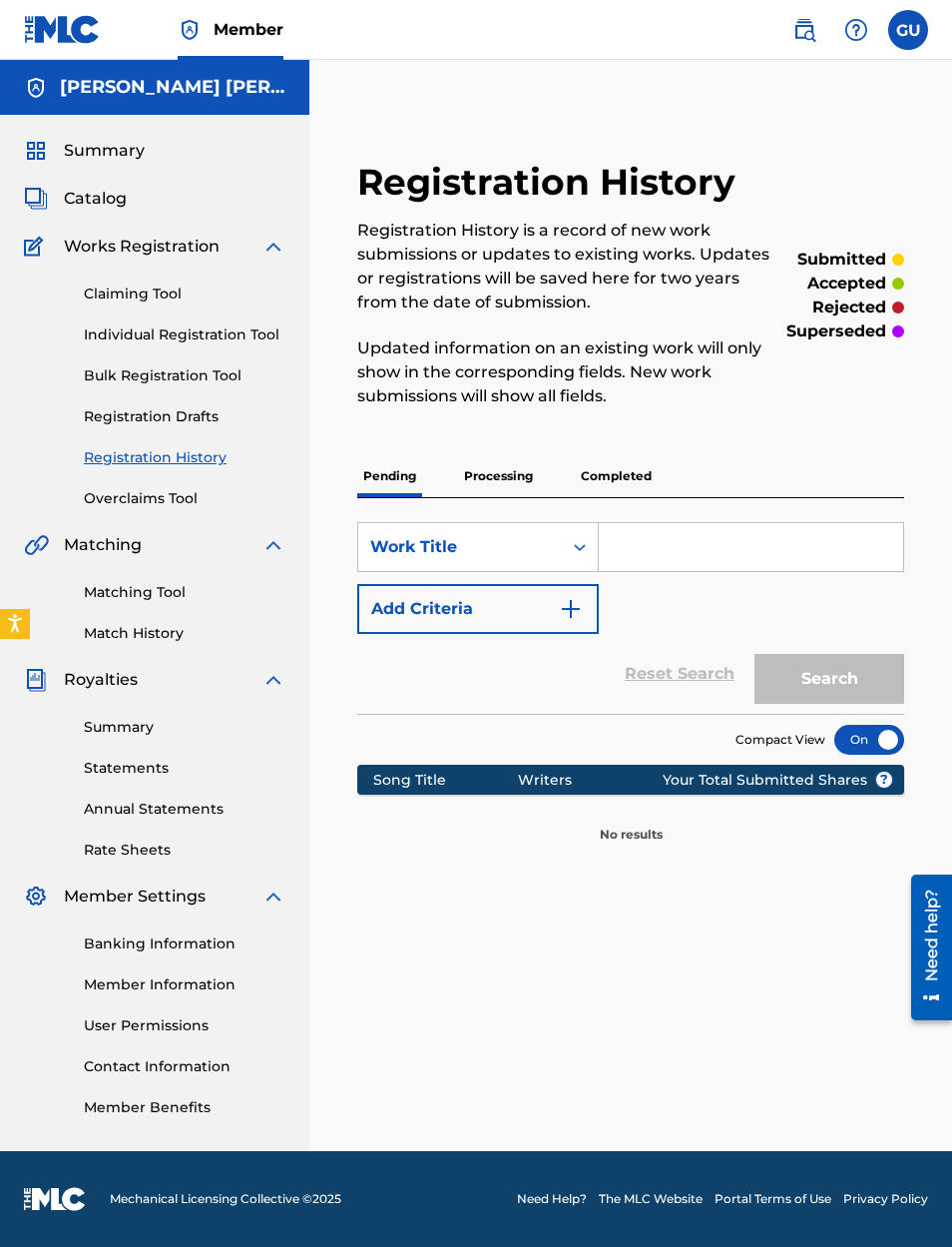 click on "Summary" at bounding box center (185, 727) 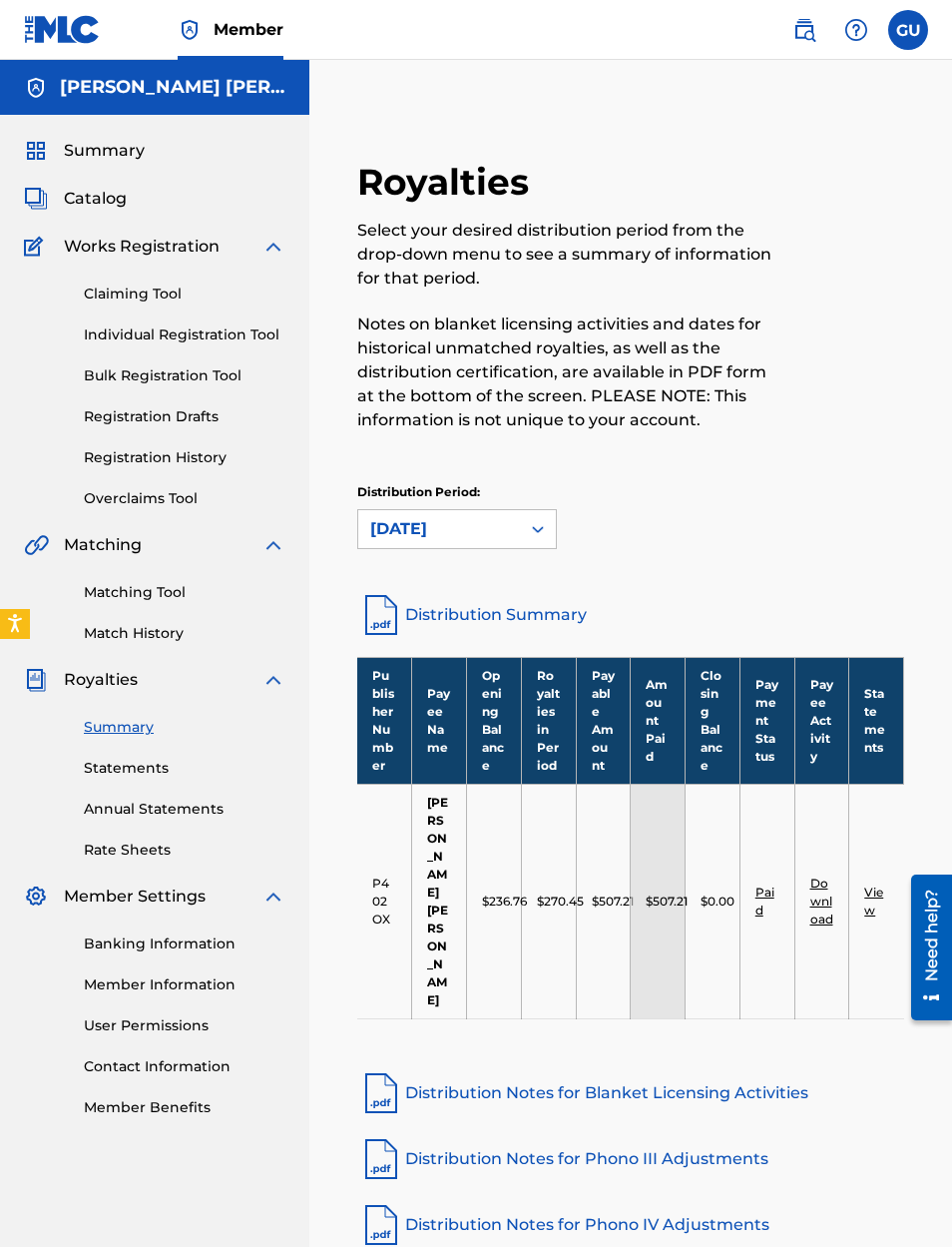 click on "[DATE]" at bounding box center (439, 529) 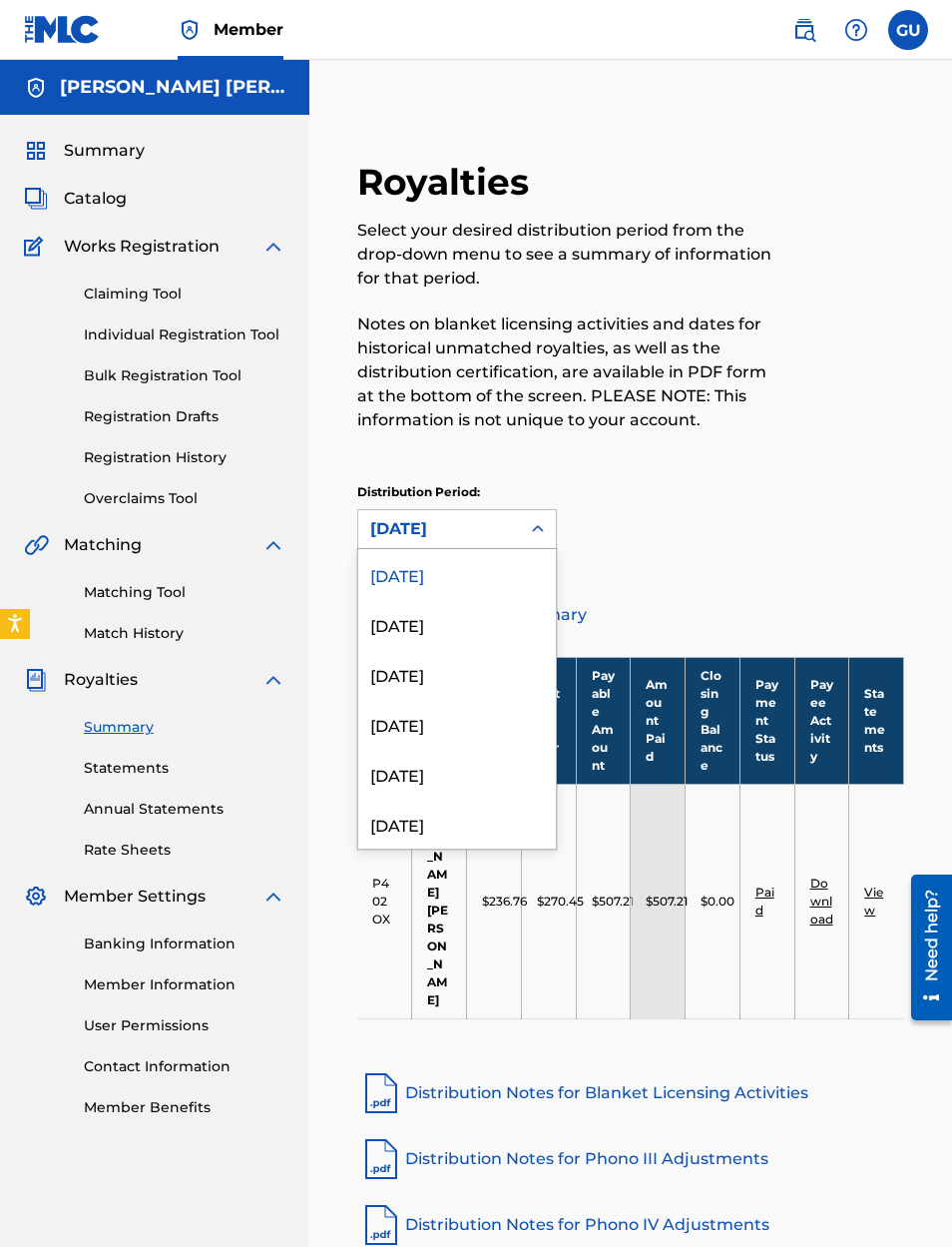 click on "[DATE]" at bounding box center [457, 674] 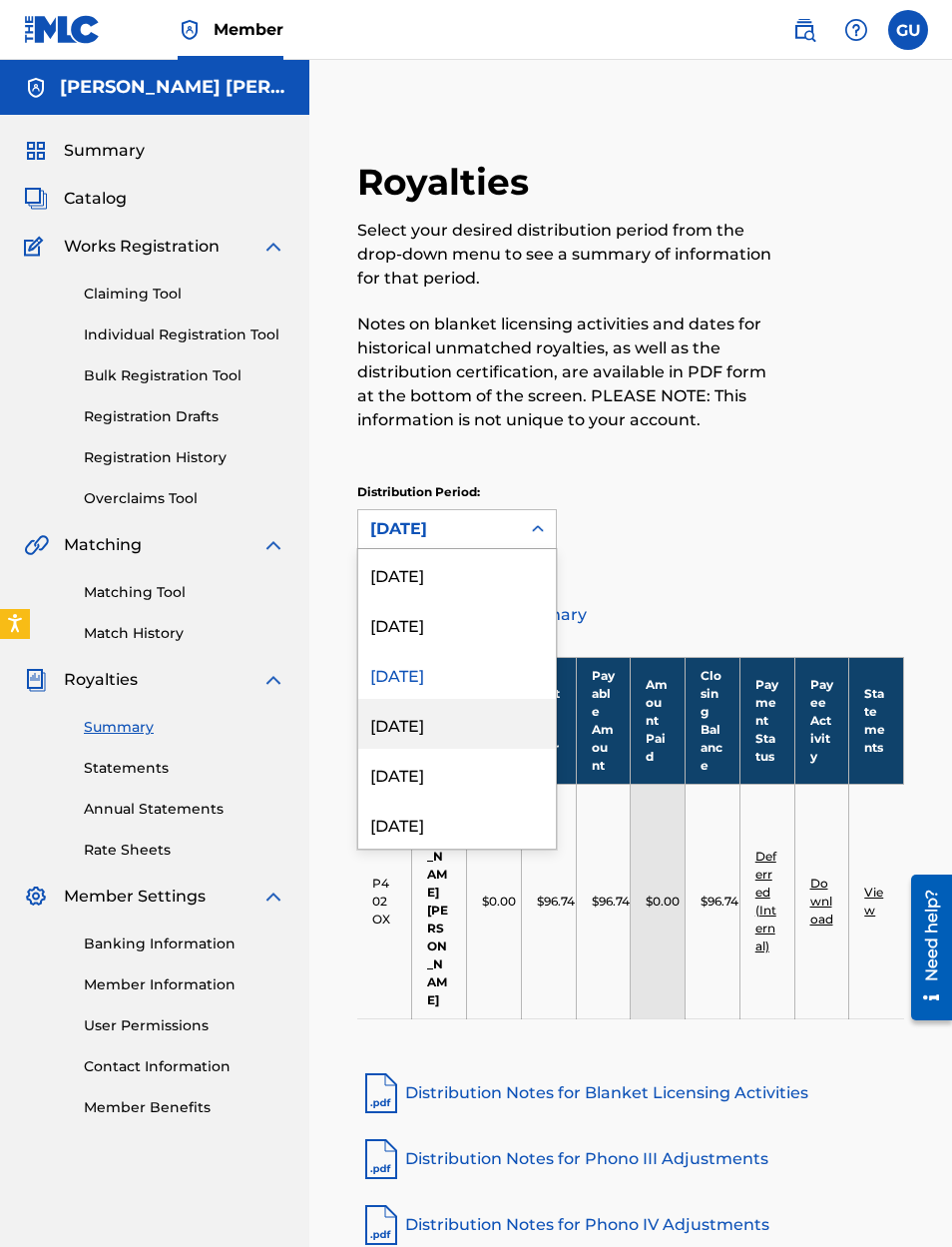 click on "[DATE]" at bounding box center [457, 724] 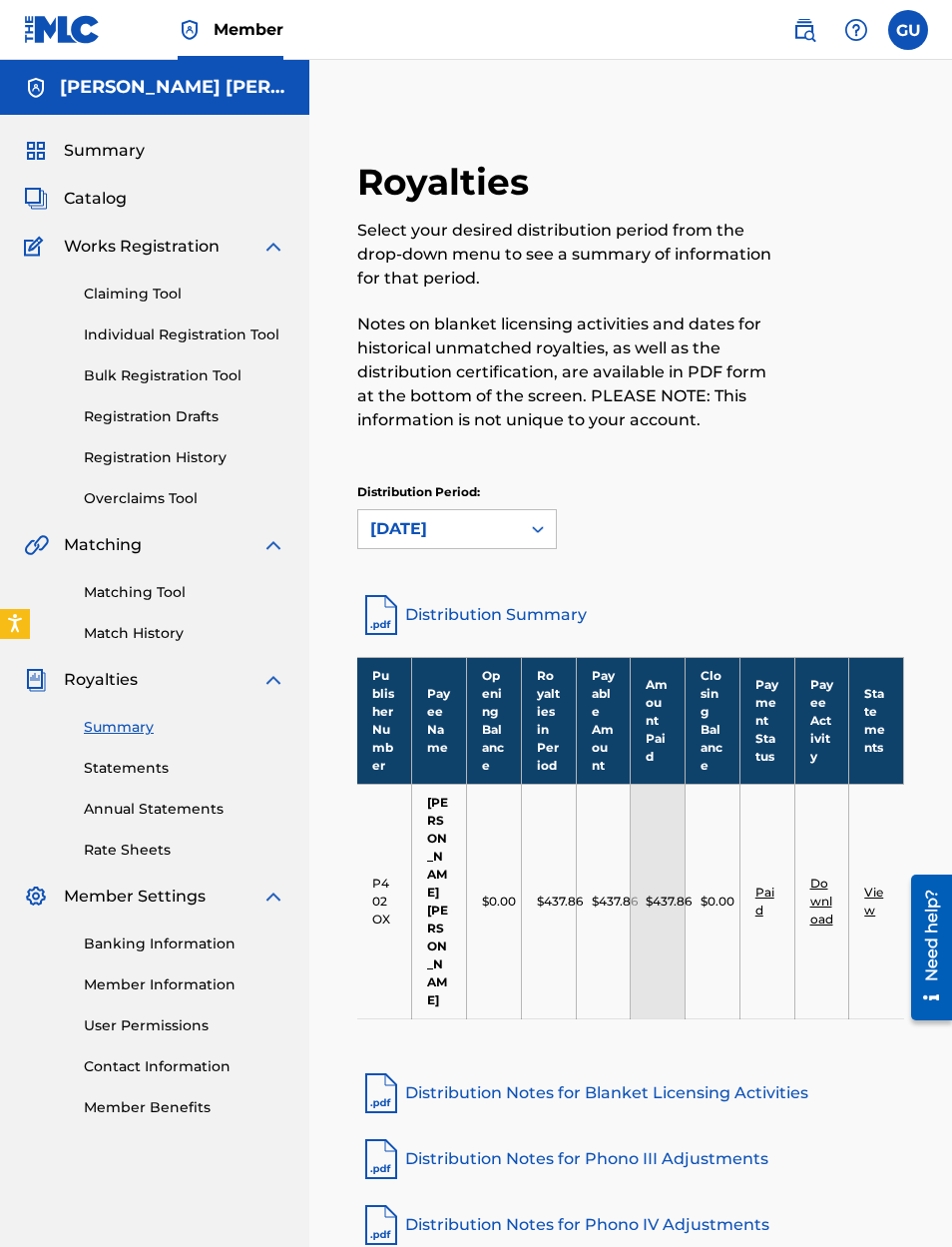 click on "Distribution Summary" at bounding box center [631, 615] 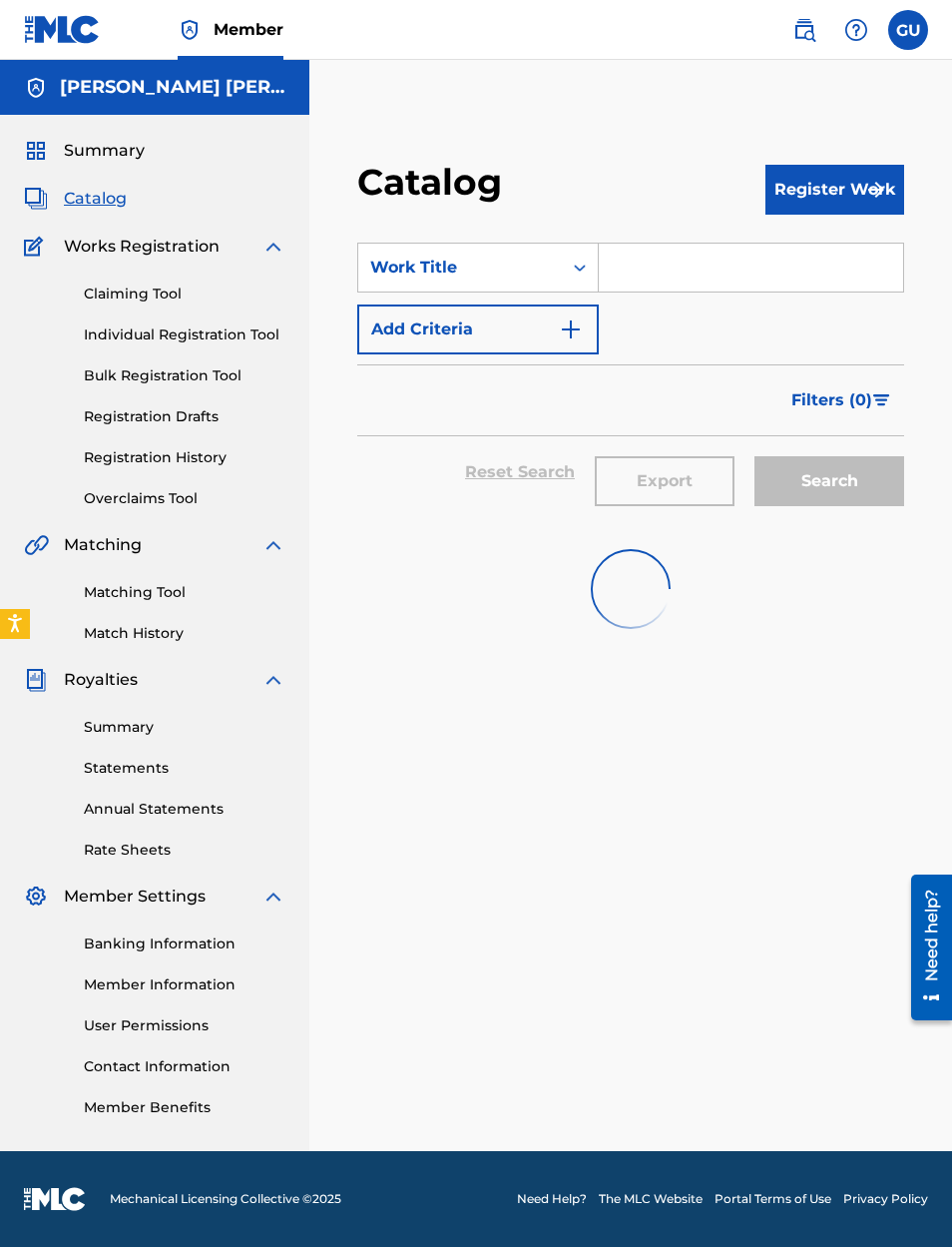 click at bounding box center (750, 268) 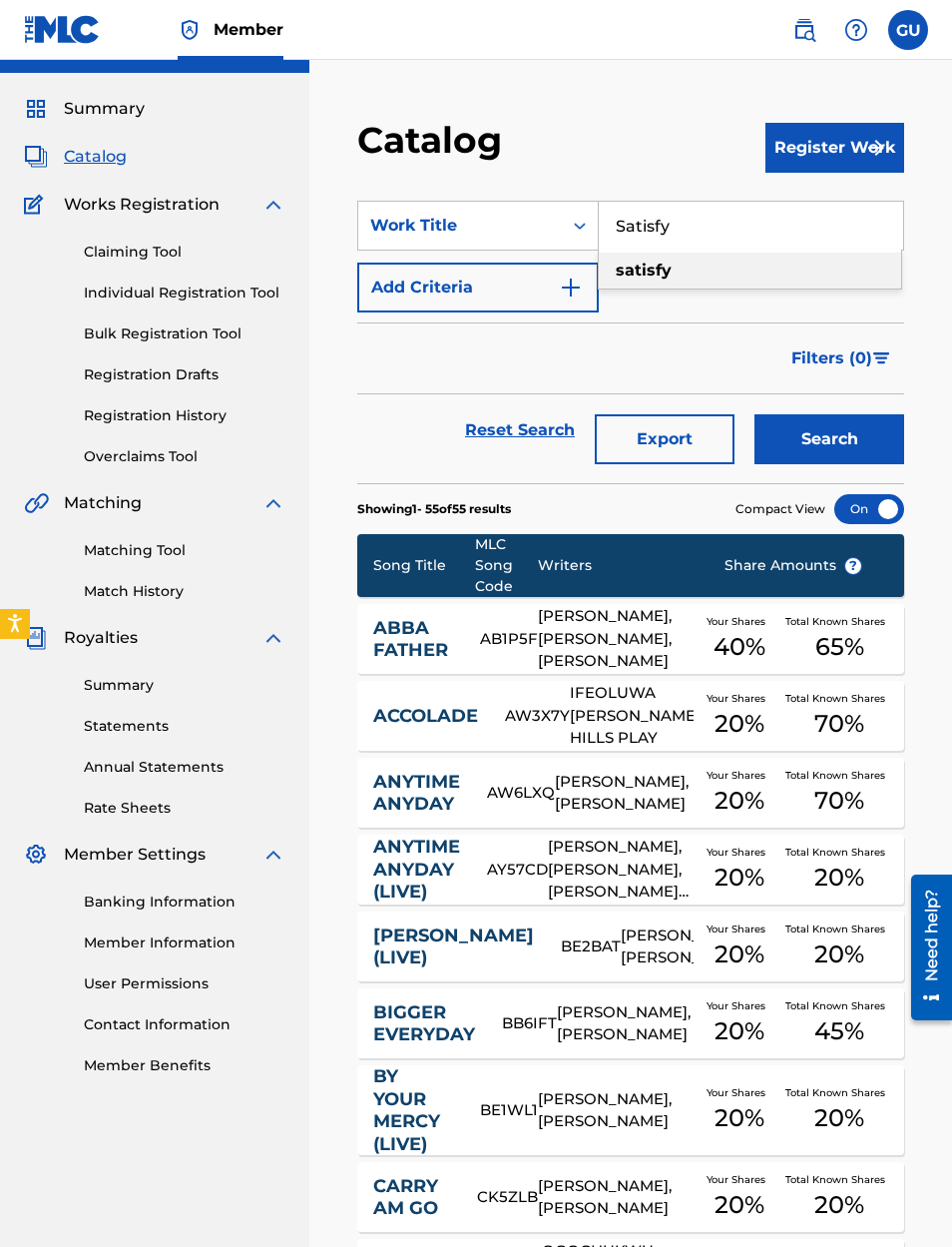 click on "satisfy" at bounding box center [749, 271] 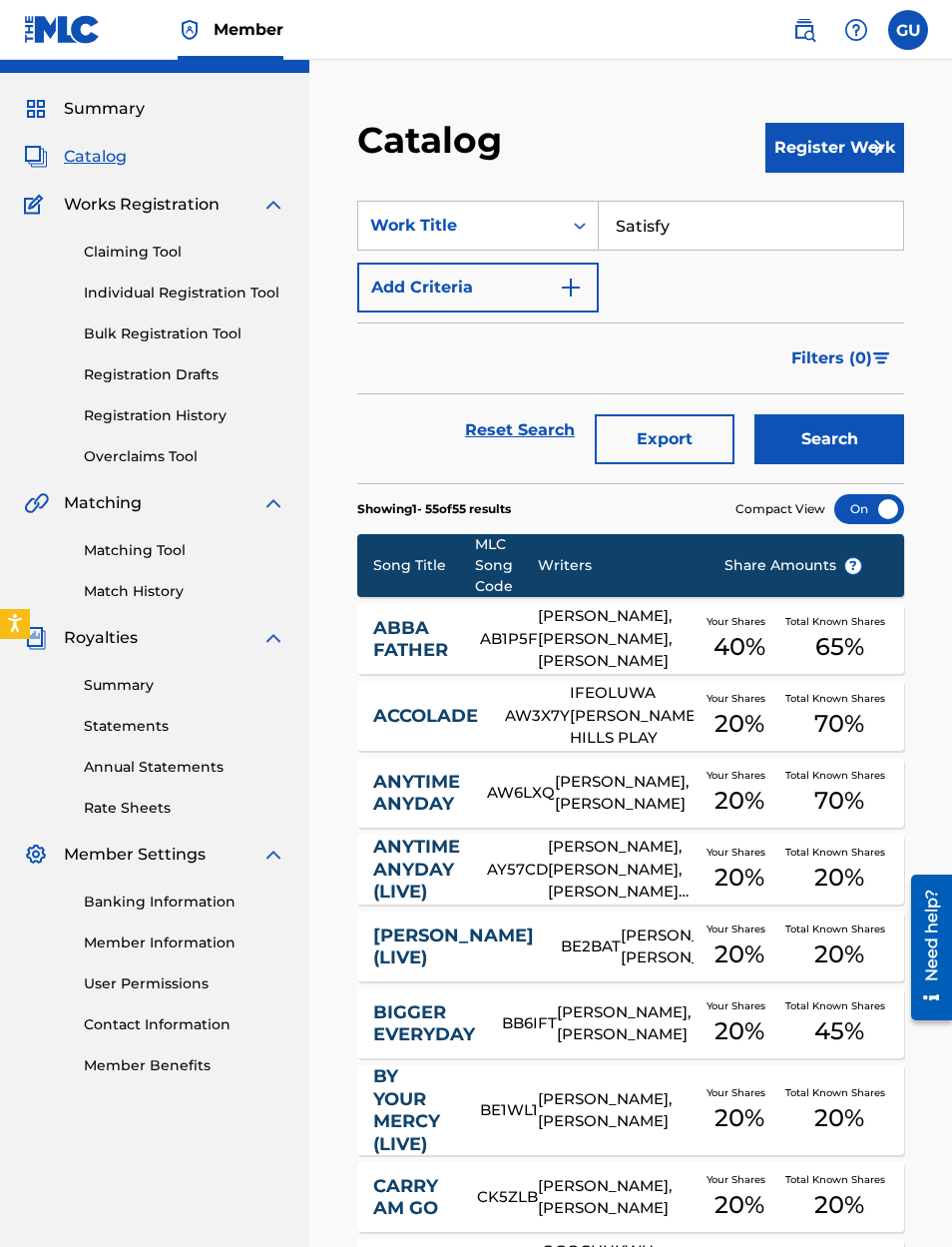type on "satisfy" 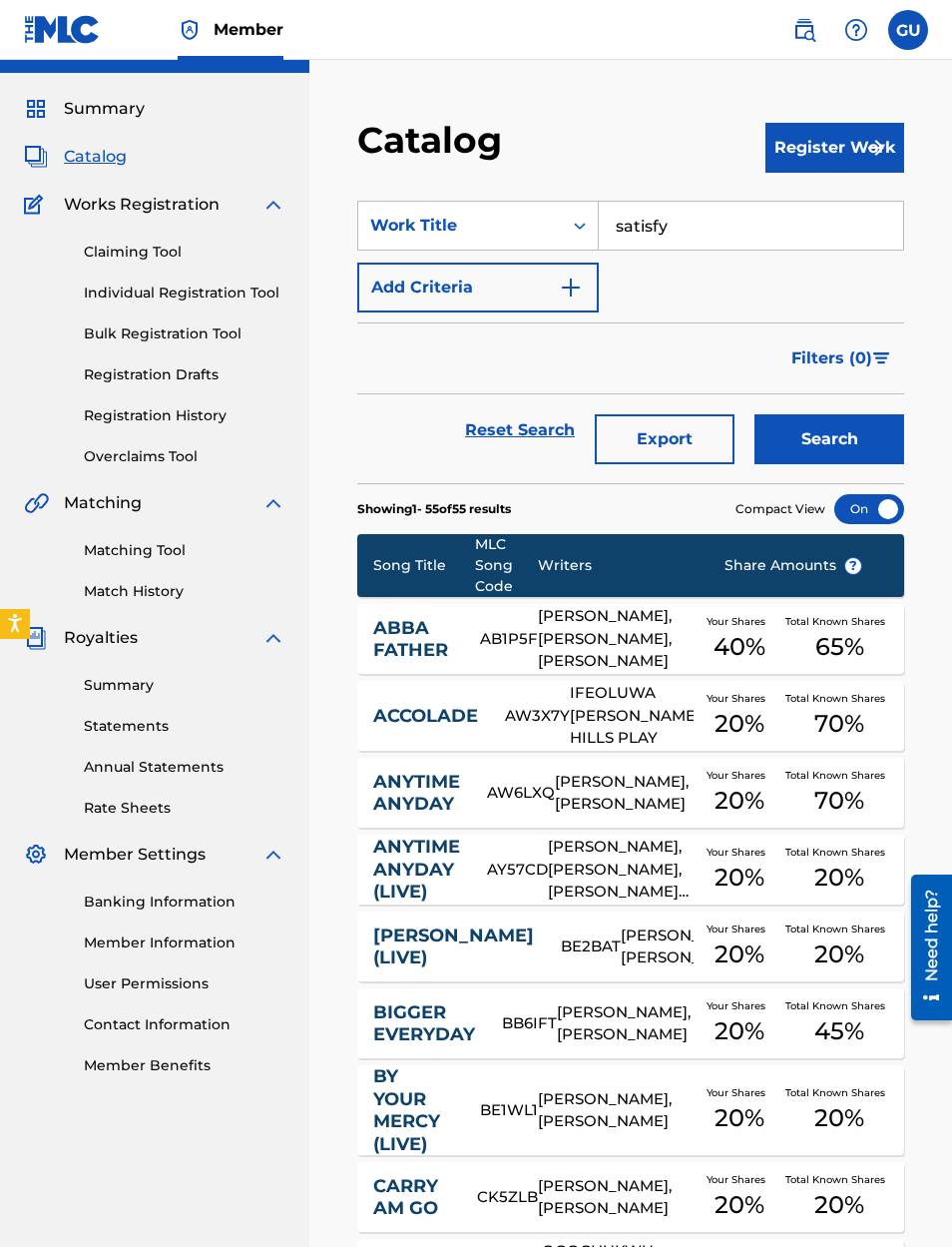 click on "Search" at bounding box center (829, 439) 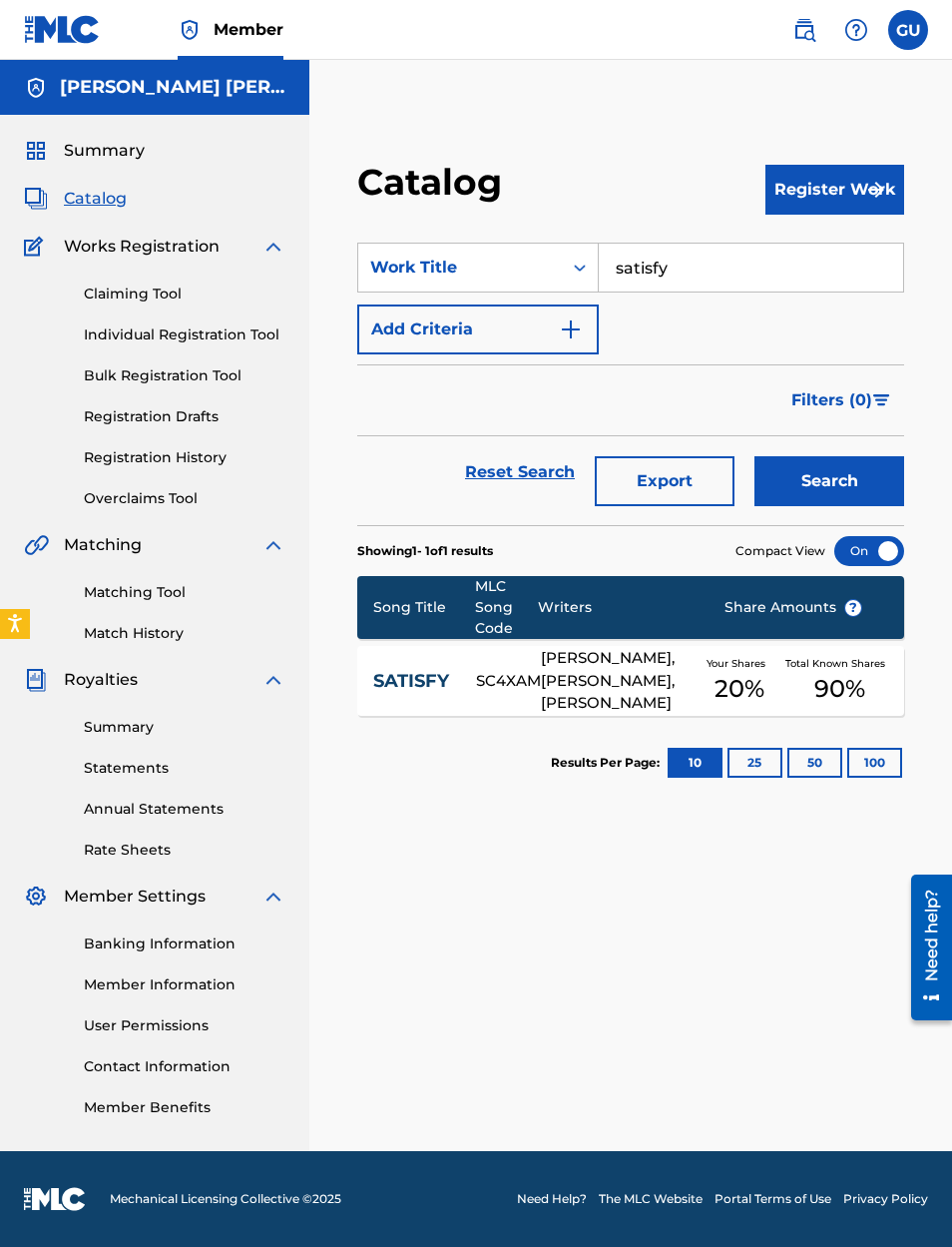 click on "SATISFY" at bounding box center [411, 681] 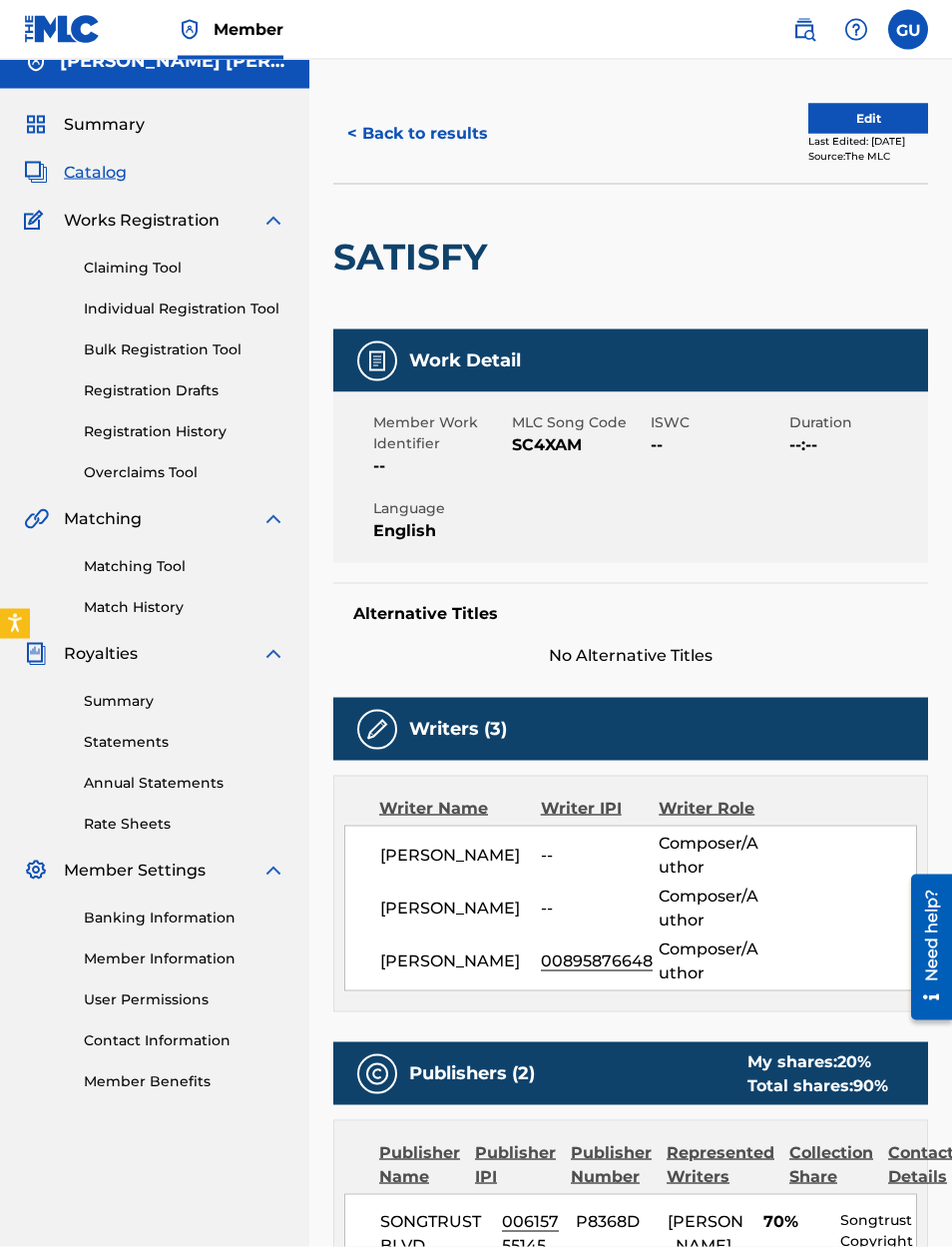scroll, scrollTop: 0, scrollLeft: 0, axis: both 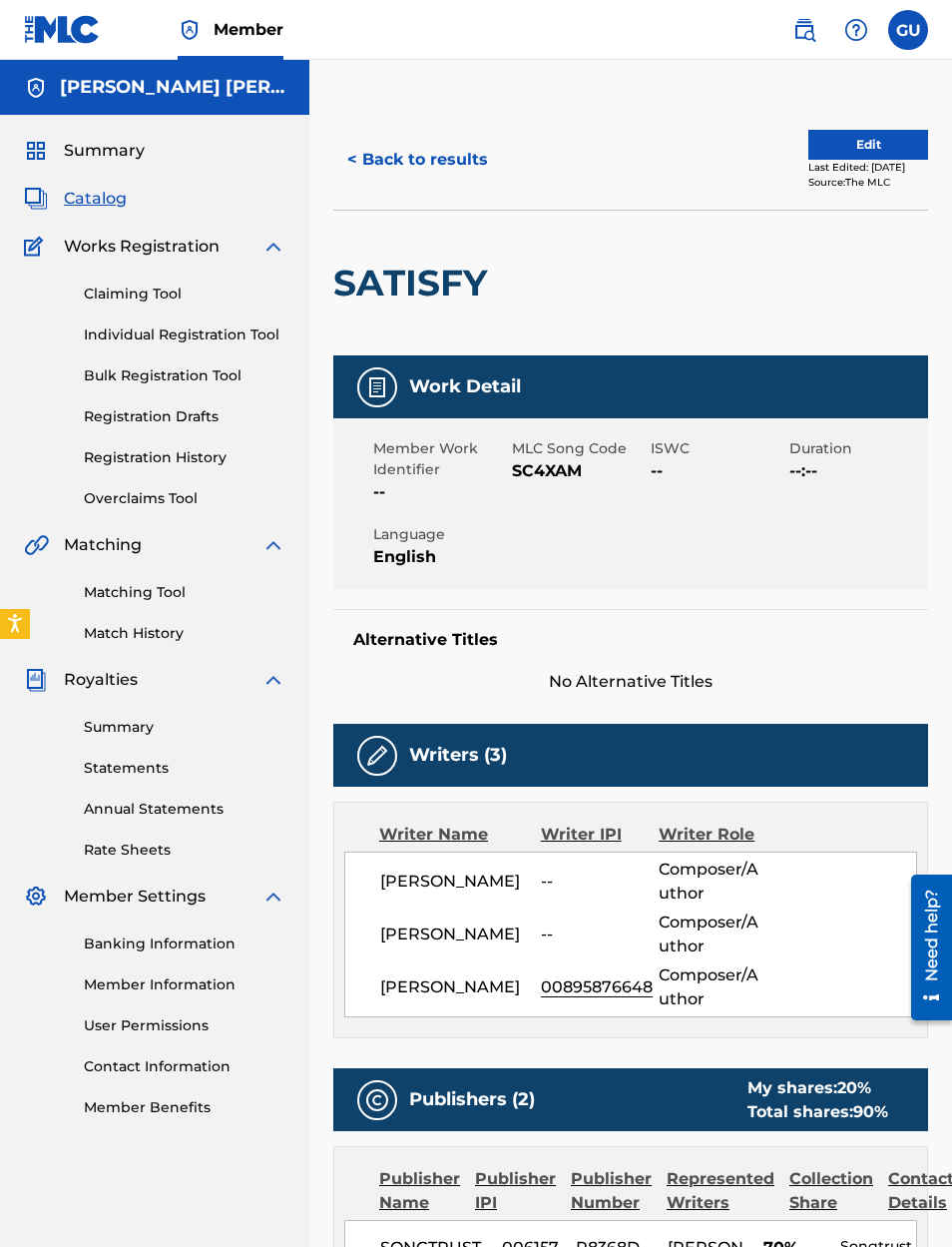 click on "< Back to results" at bounding box center [417, 160] 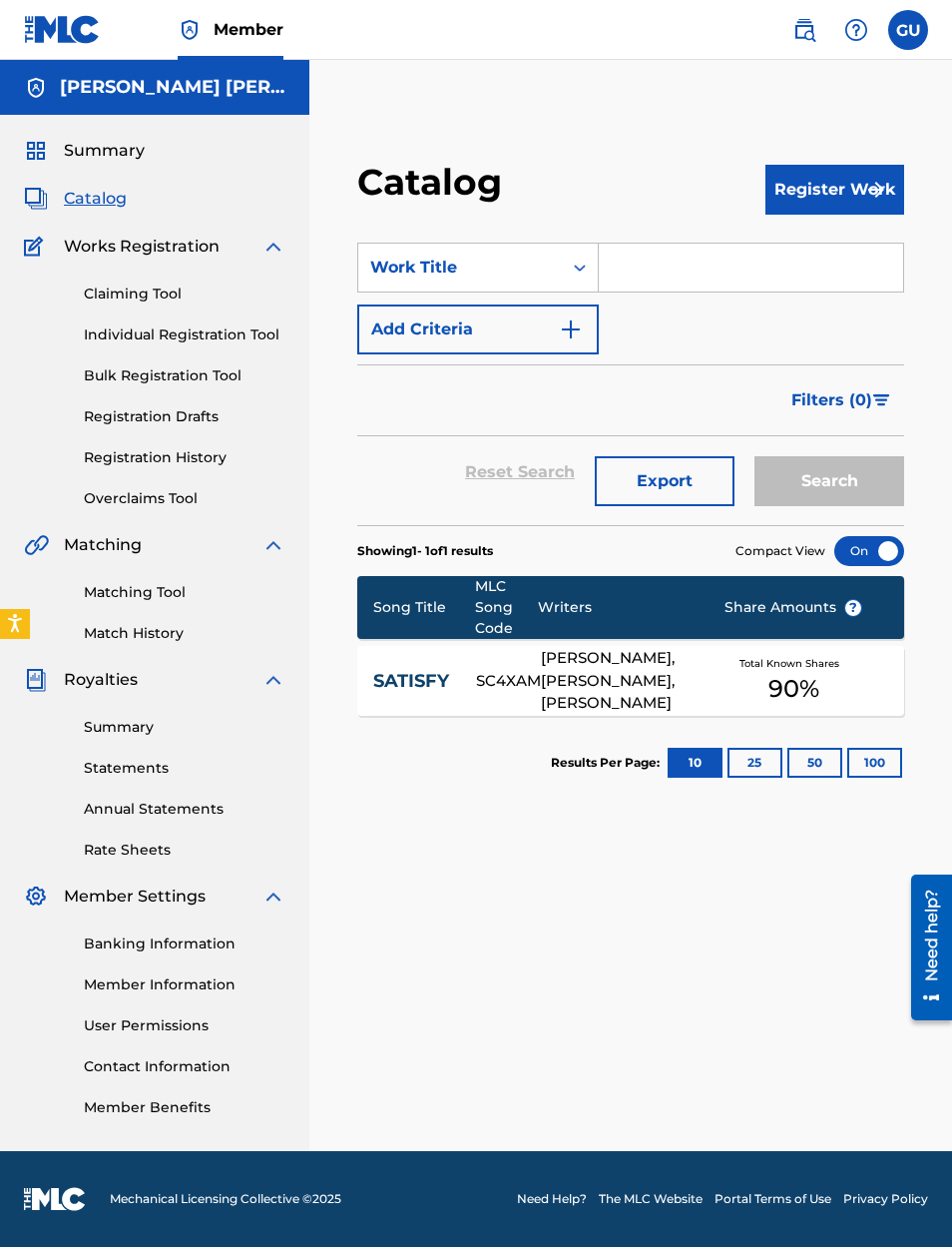 click at bounding box center (750, 268) 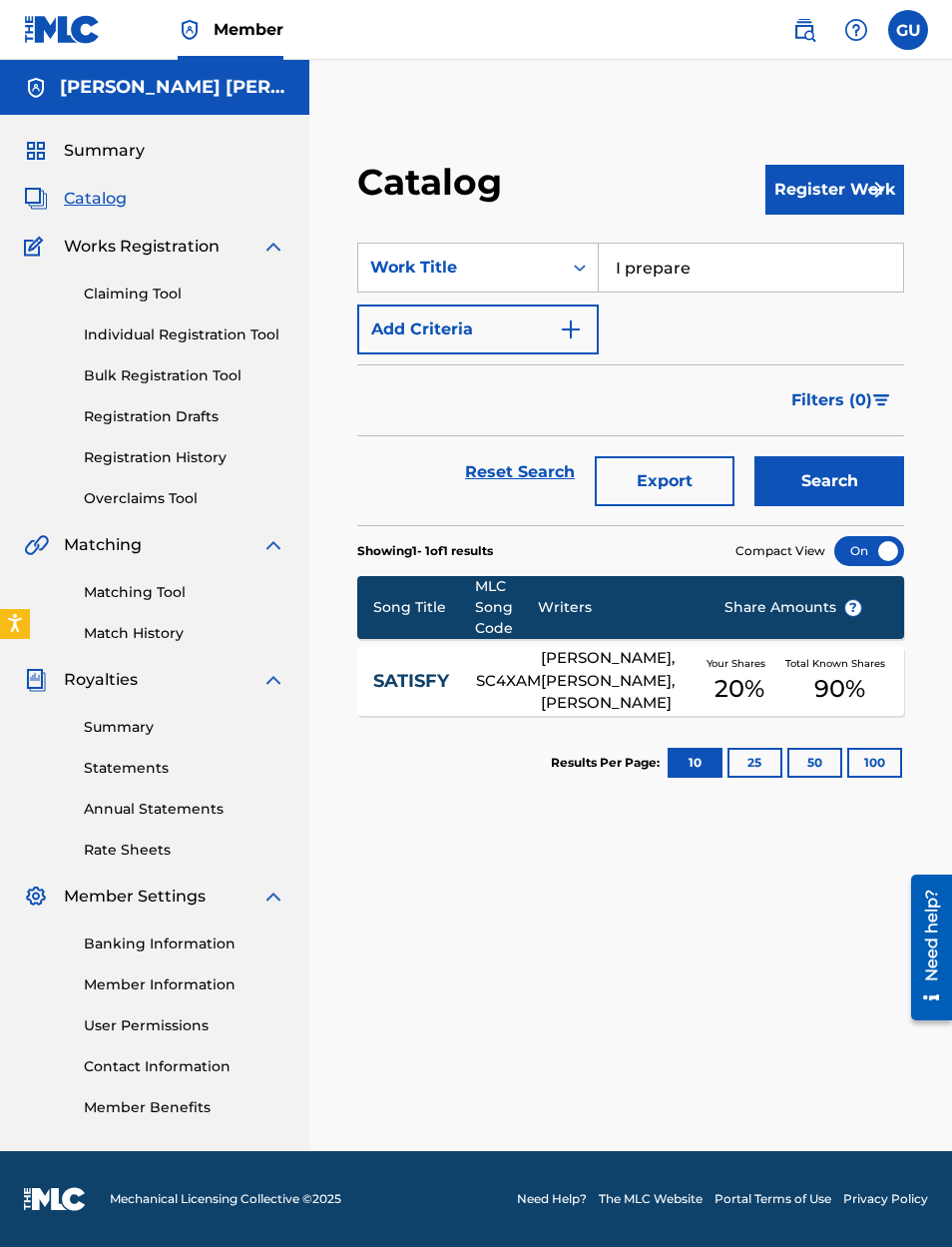 type on "I prepare" 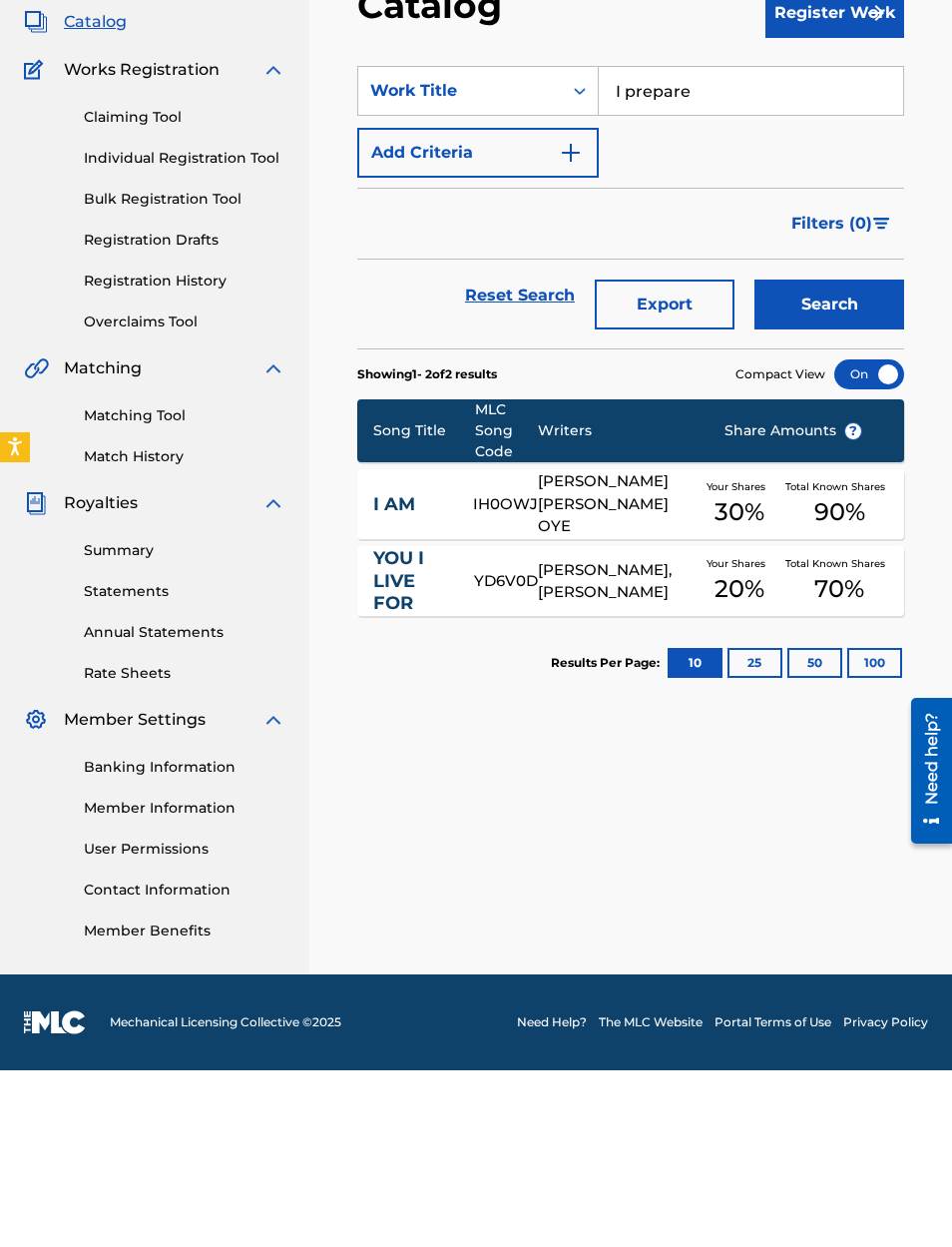 click on "Statements" at bounding box center [185, 768] 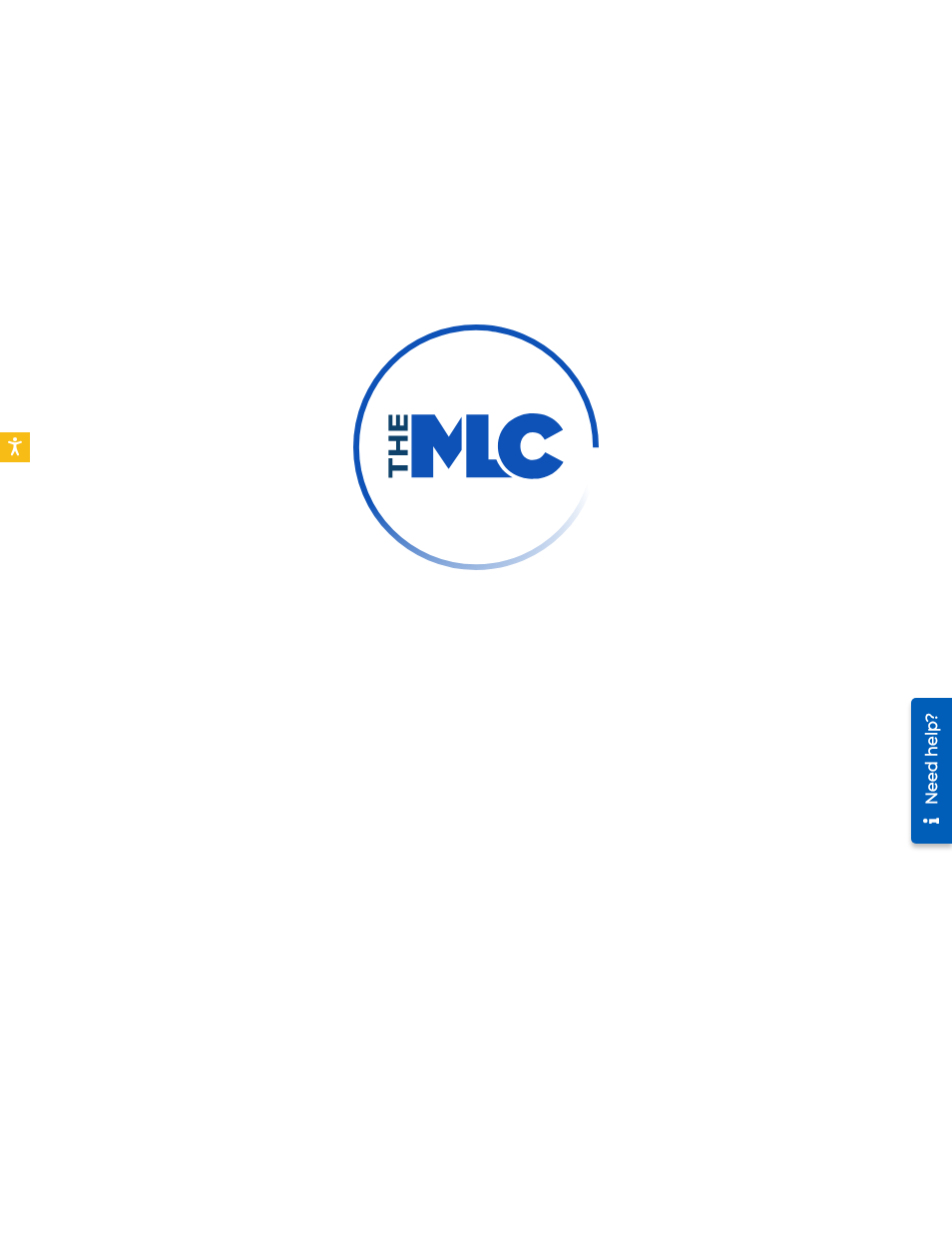 scroll, scrollTop: 80, scrollLeft: 0, axis: vertical 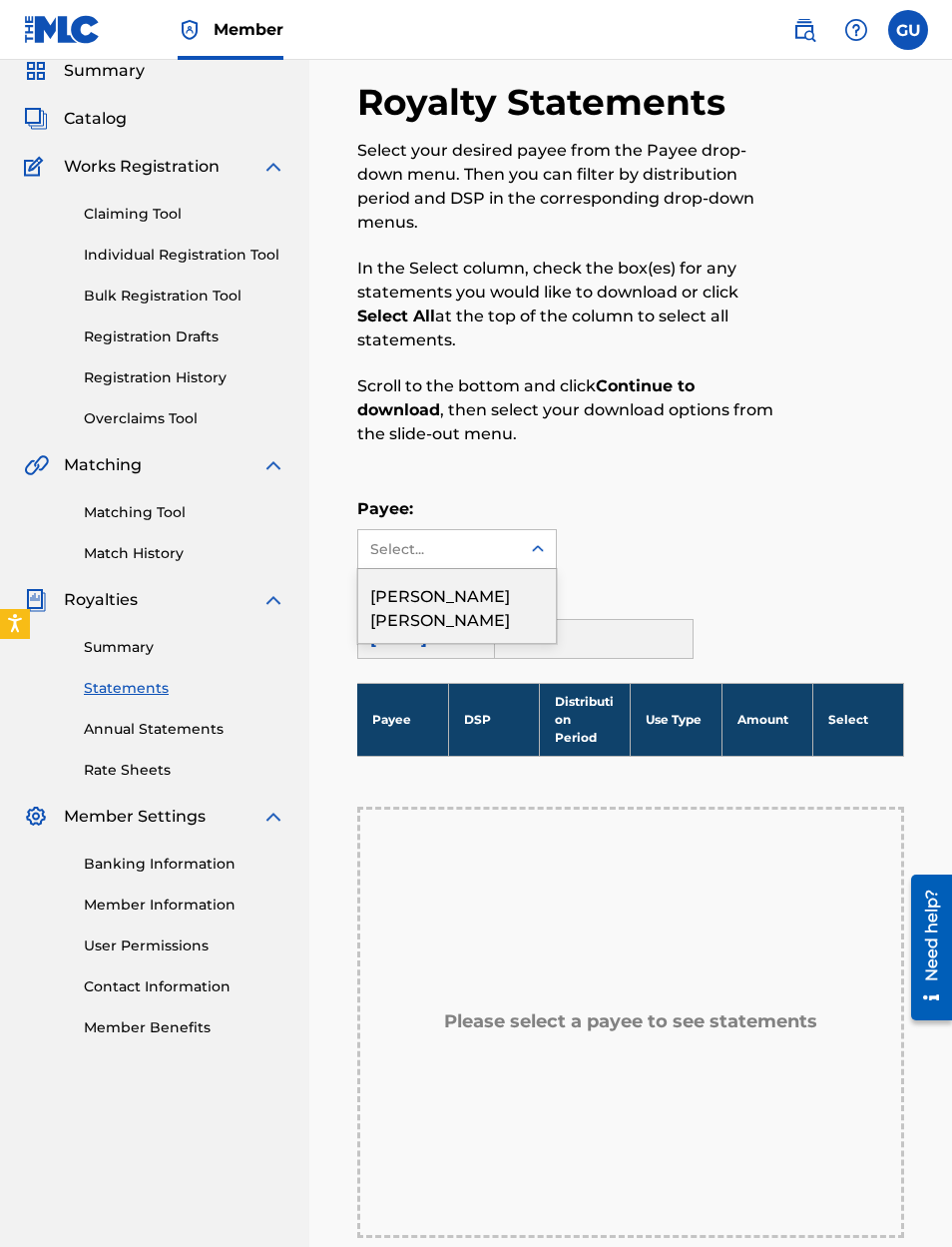 click on "[PERSON_NAME] [PERSON_NAME]" at bounding box center (457, 606) 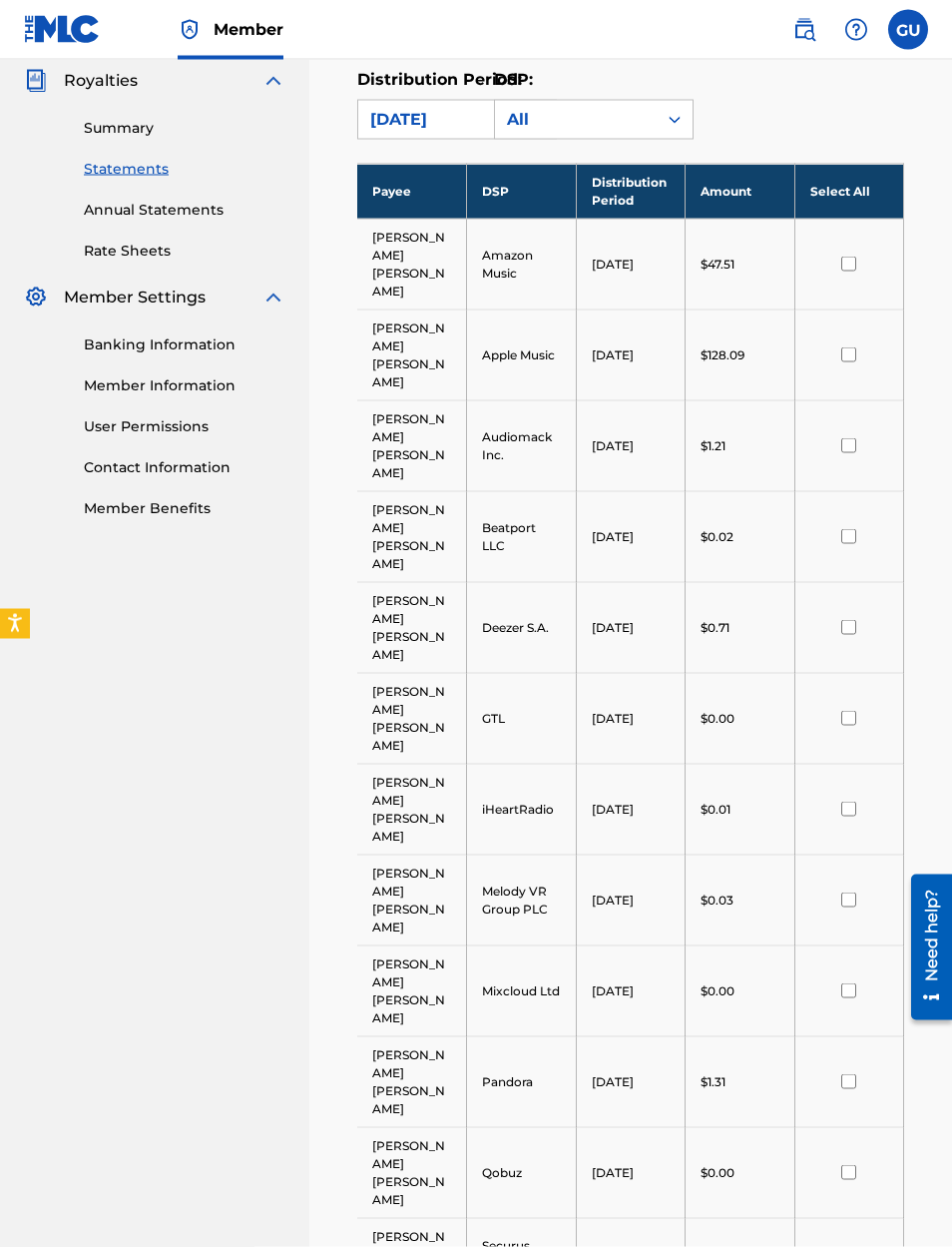 scroll, scrollTop: 600, scrollLeft: 0, axis: vertical 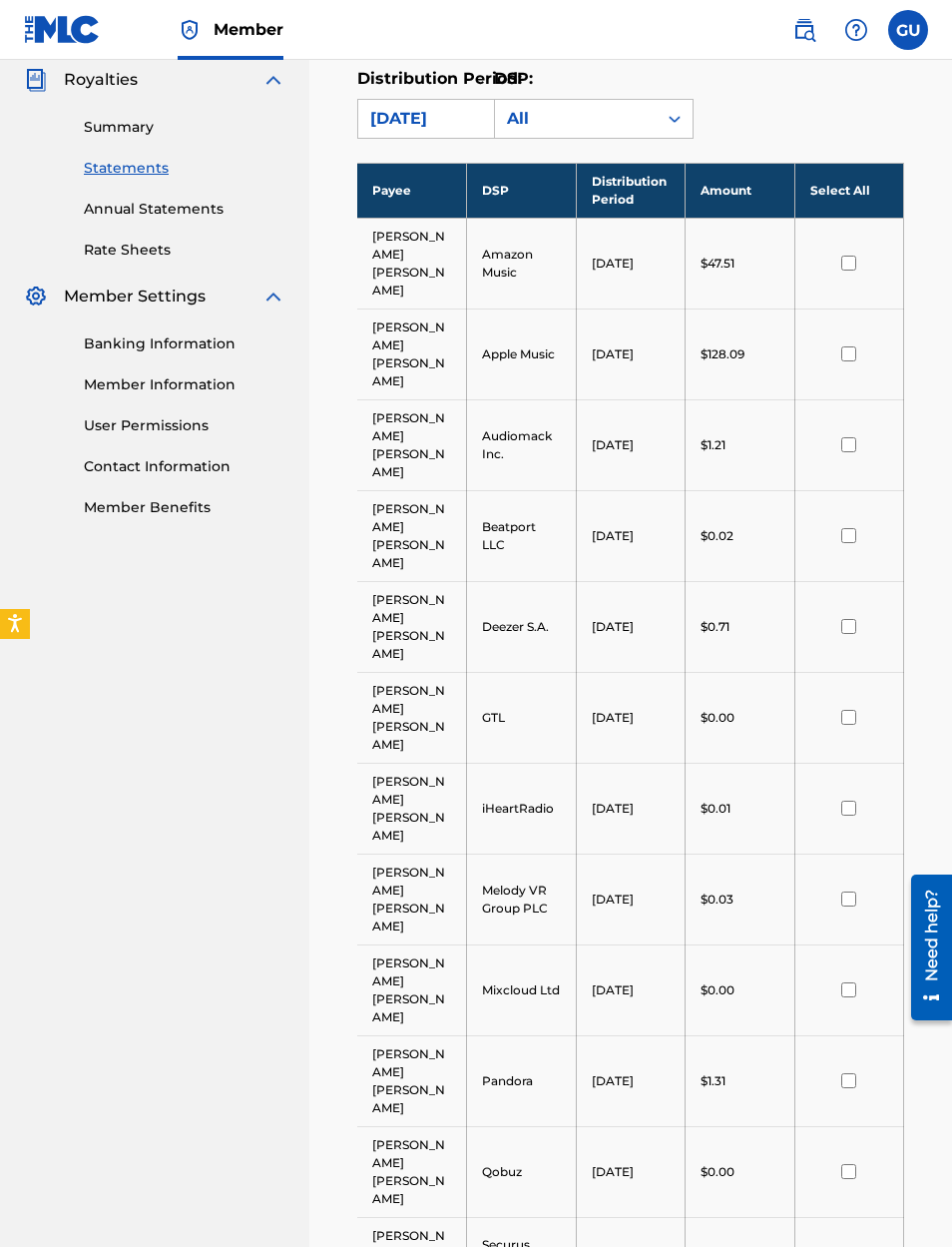 click at bounding box center [849, 353] 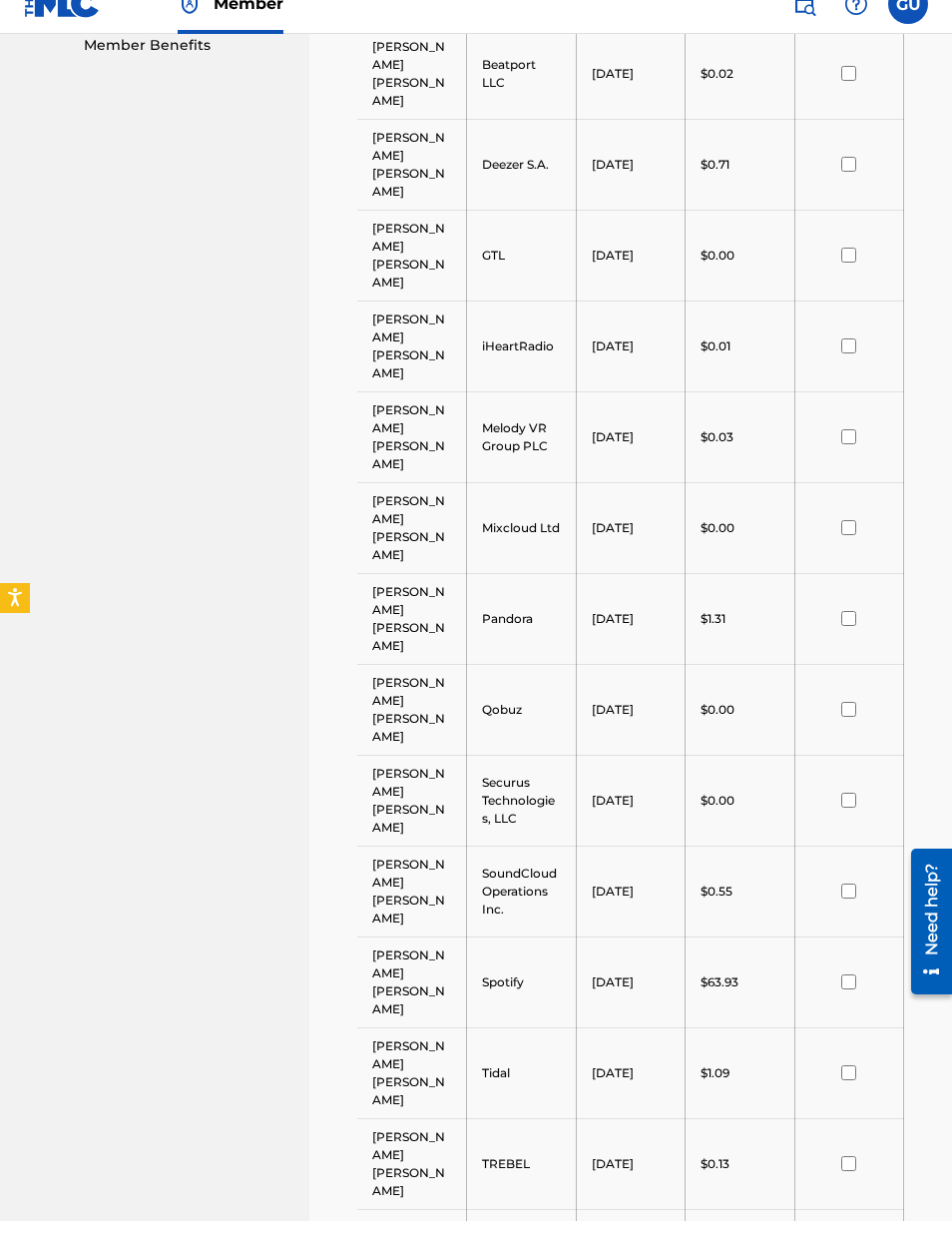scroll, scrollTop: 1036, scrollLeft: 0, axis: vertical 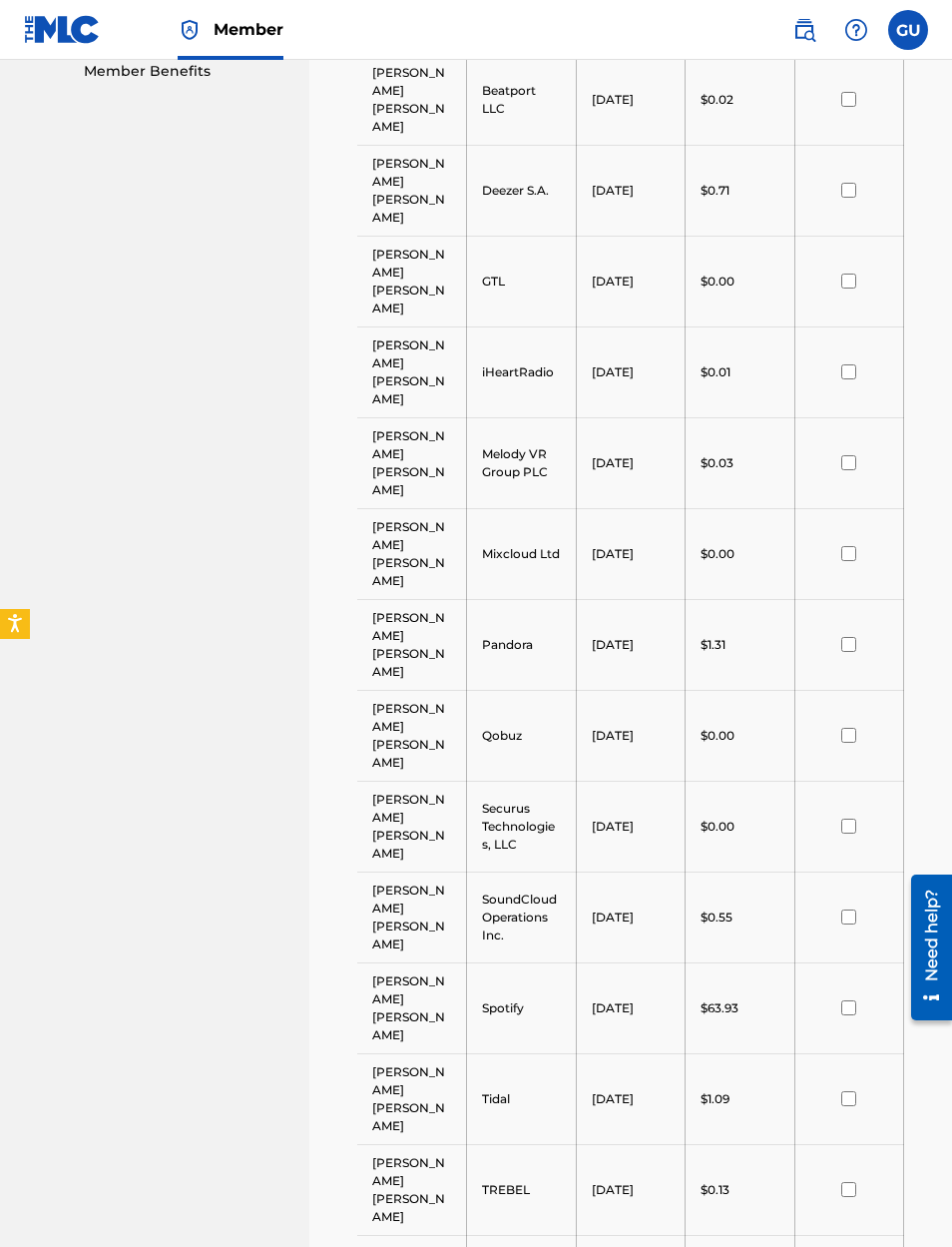 click on "Continue to download" at bounding box center [796, 1432] 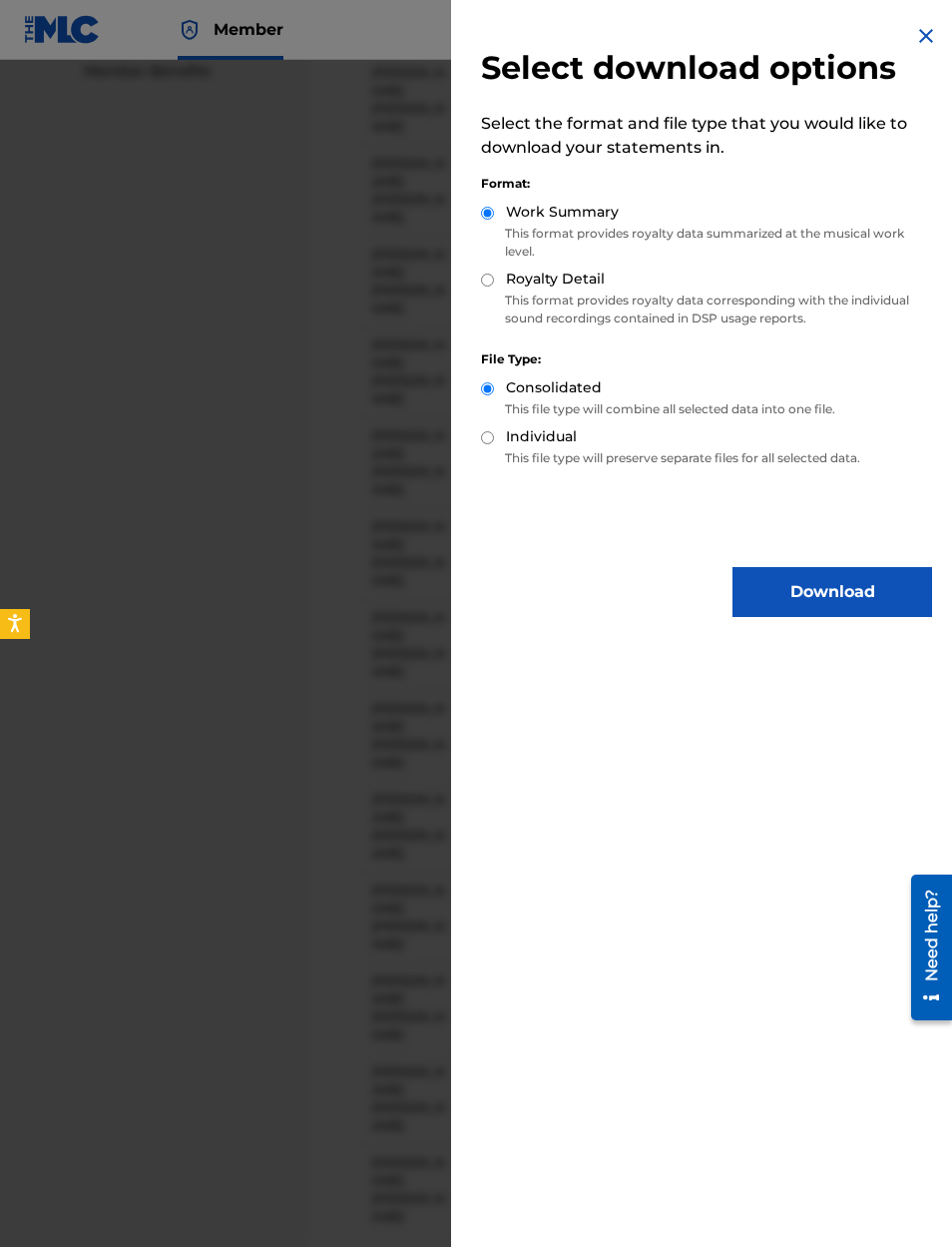 click on "Download" at bounding box center [832, 592] 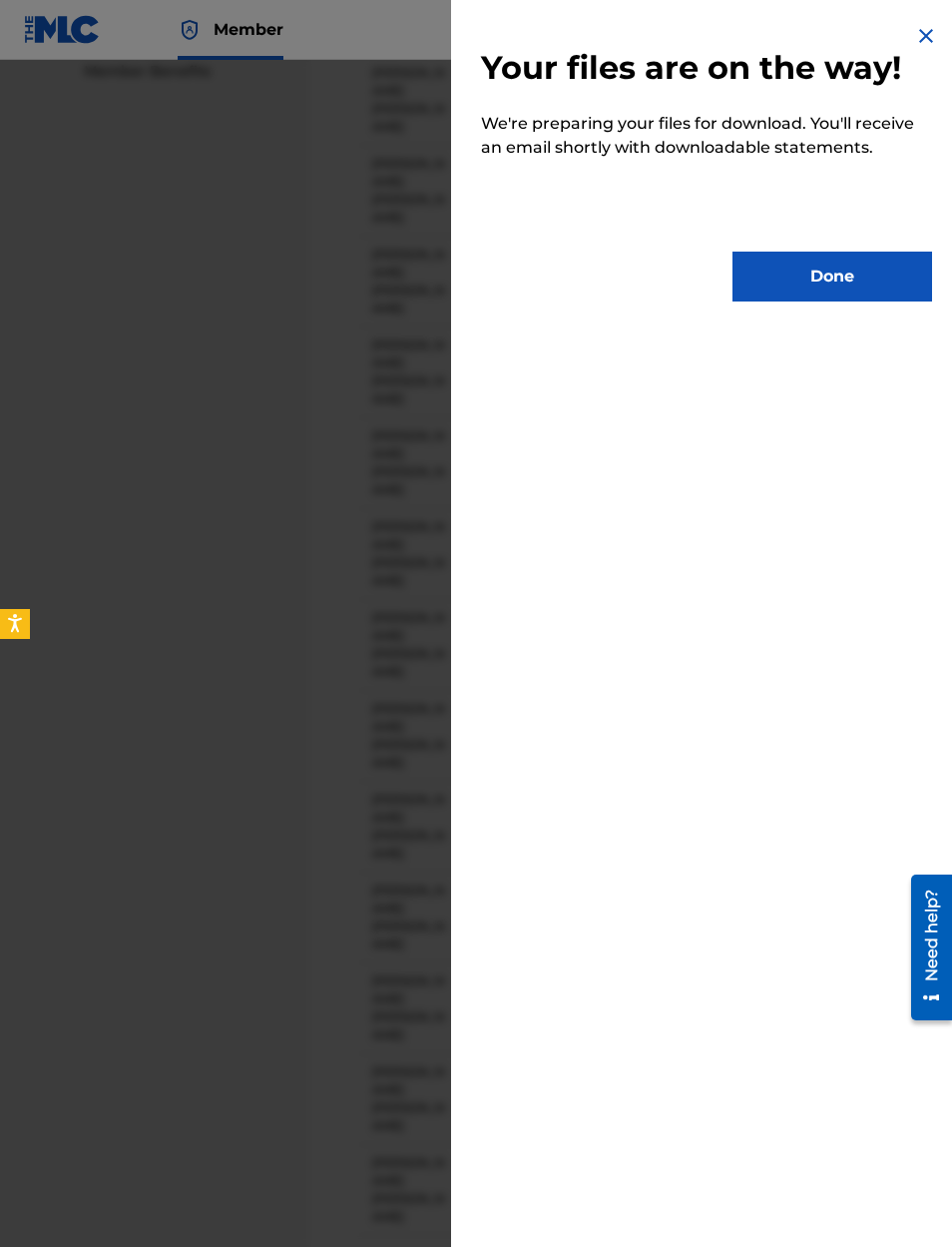 click on "Done" at bounding box center [832, 277] 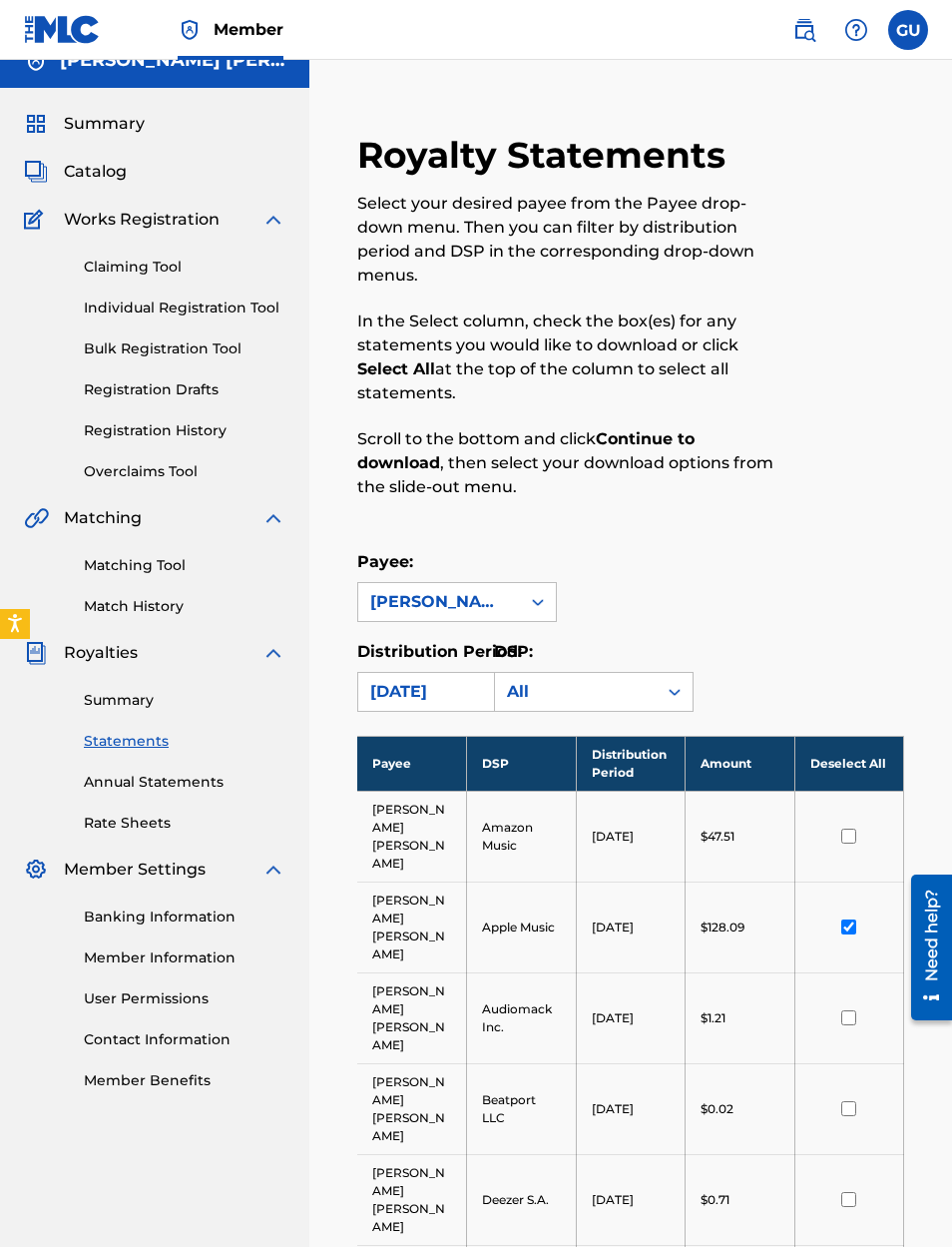 scroll, scrollTop: 0, scrollLeft: 0, axis: both 